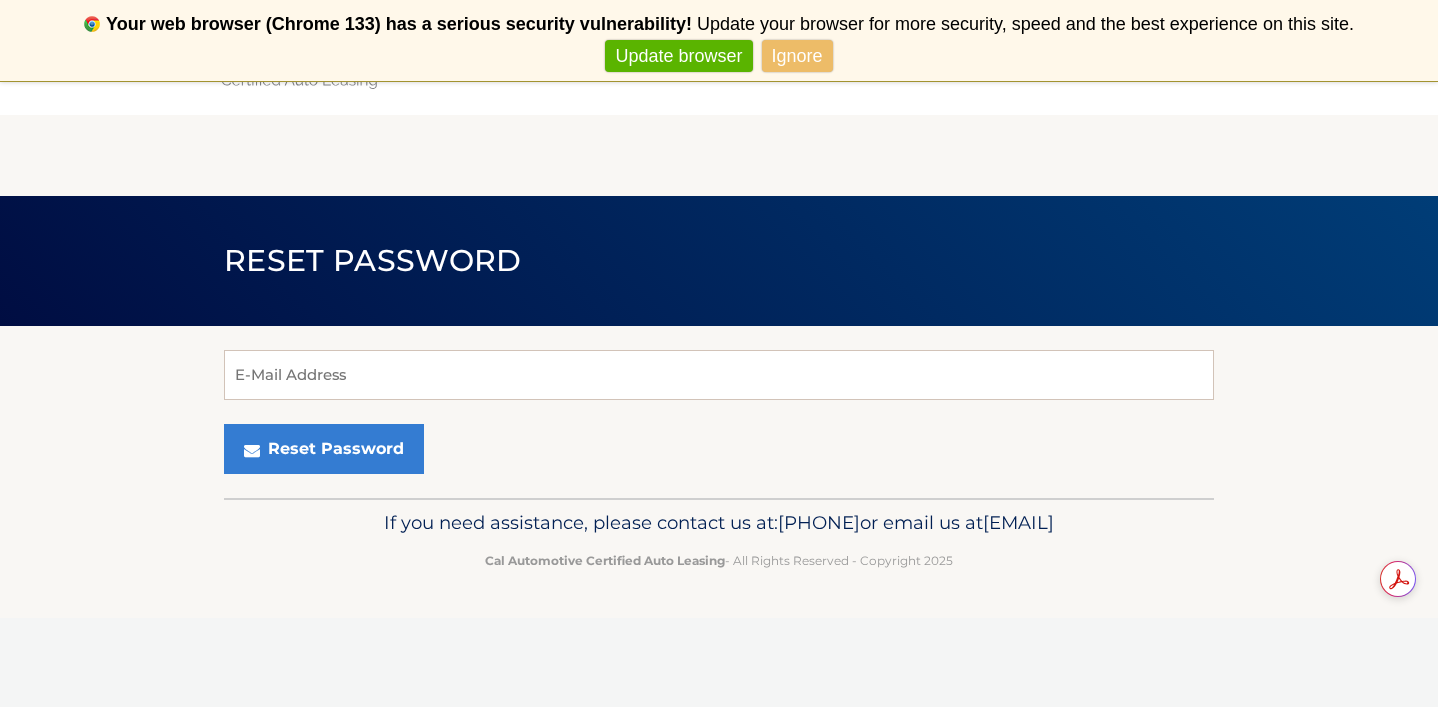 scroll, scrollTop: 0, scrollLeft: 0, axis: both 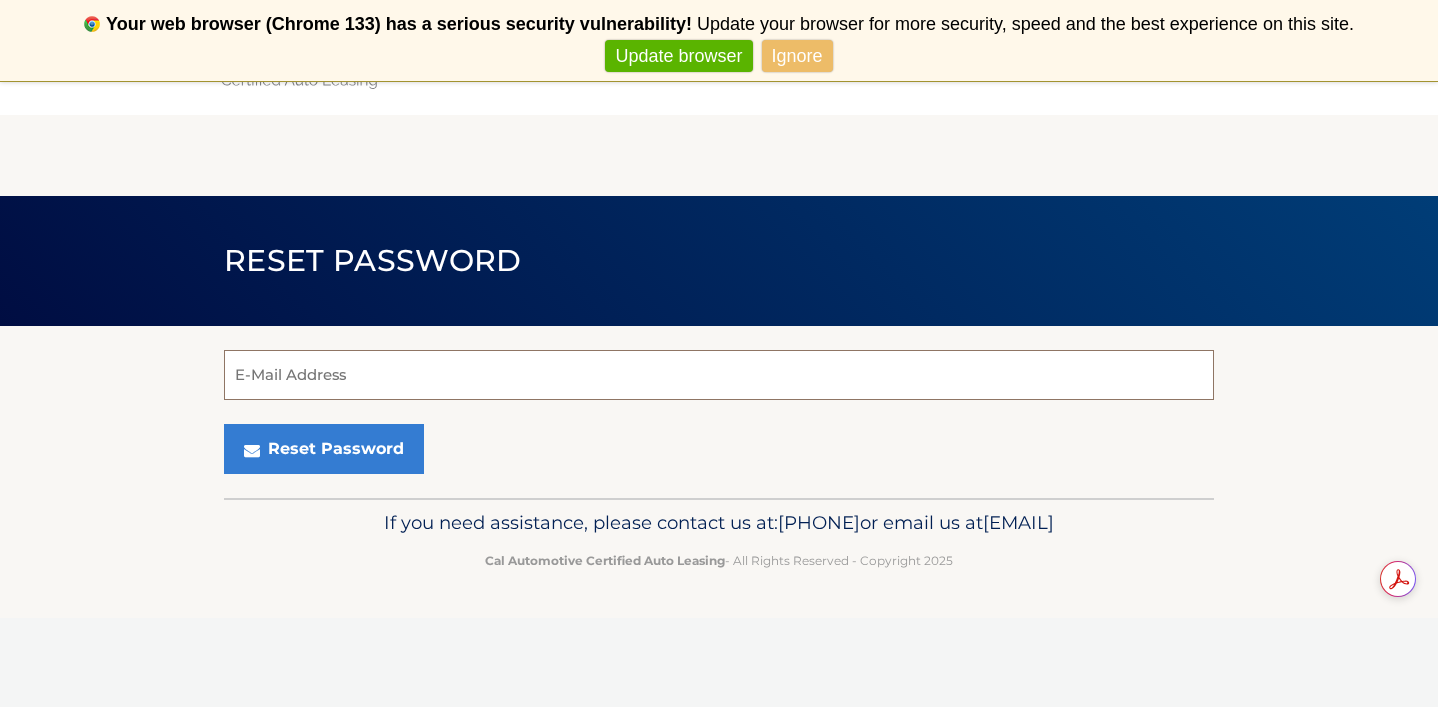 click on "E-Mail Address" at bounding box center [719, 375] 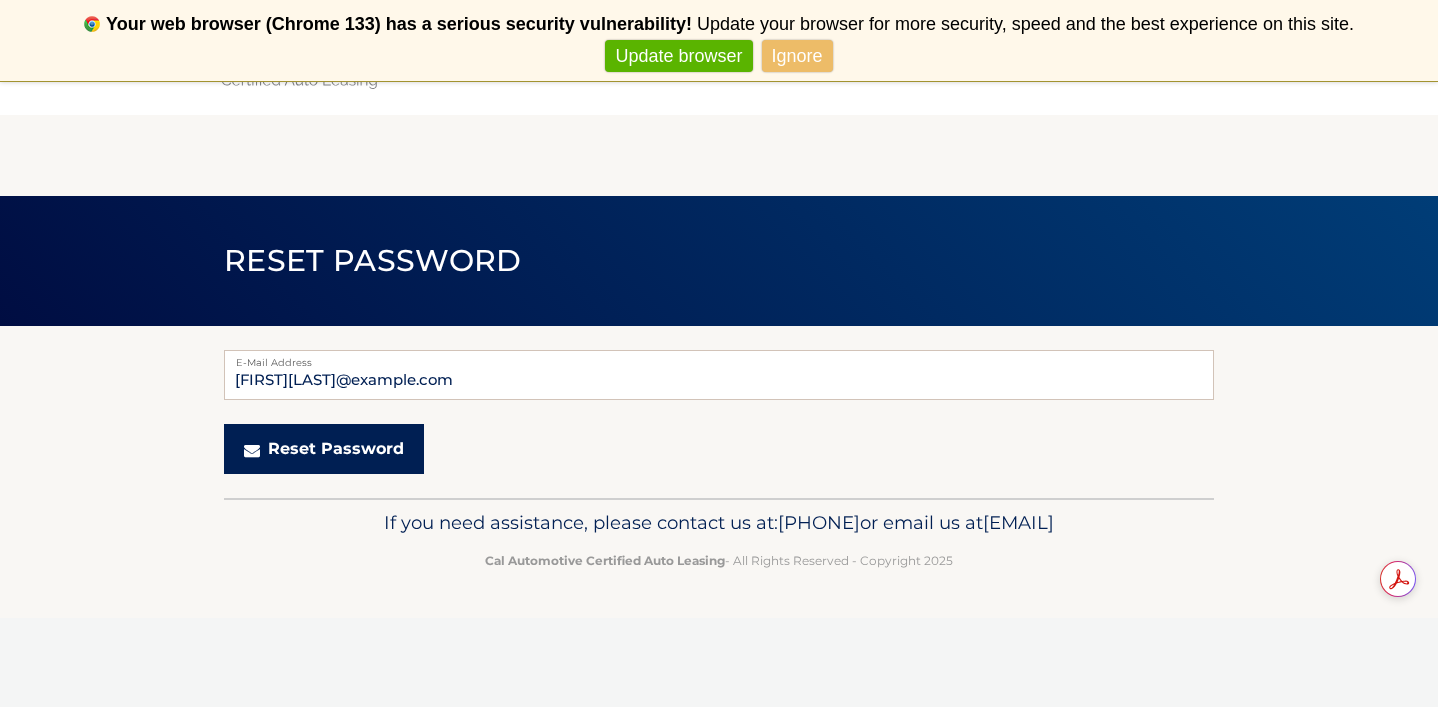 click on "Reset Password" at bounding box center [324, 449] 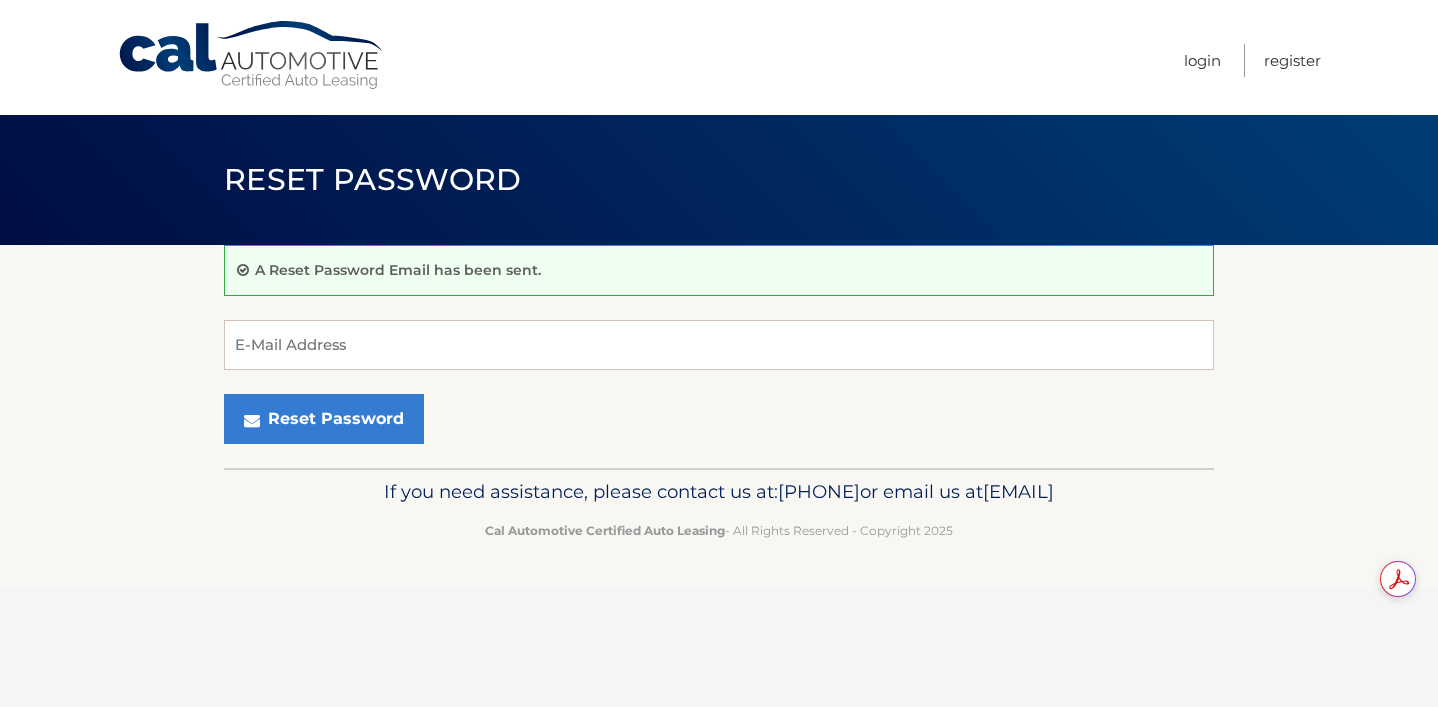 scroll, scrollTop: 0, scrollLeft: 0, axis: both 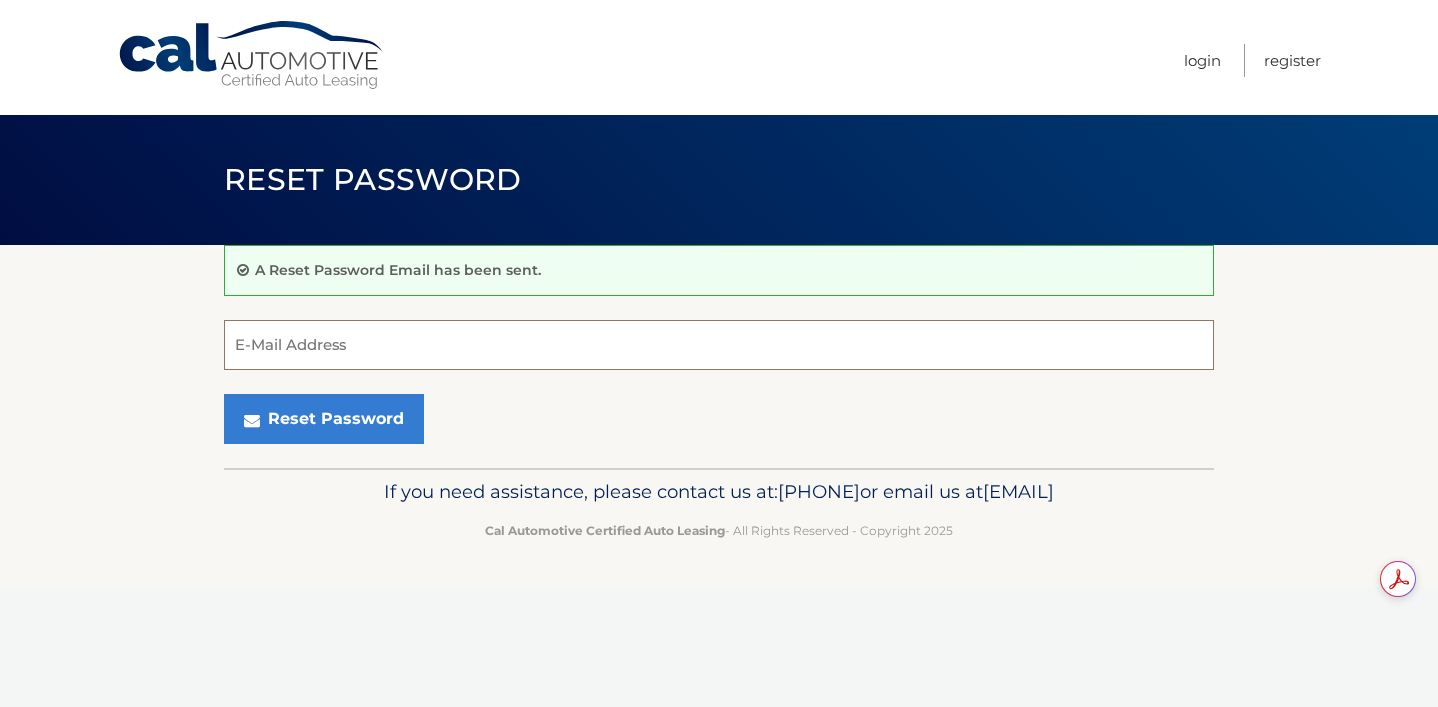 click on "E-Mail Address" at bounding box center [719, 345] 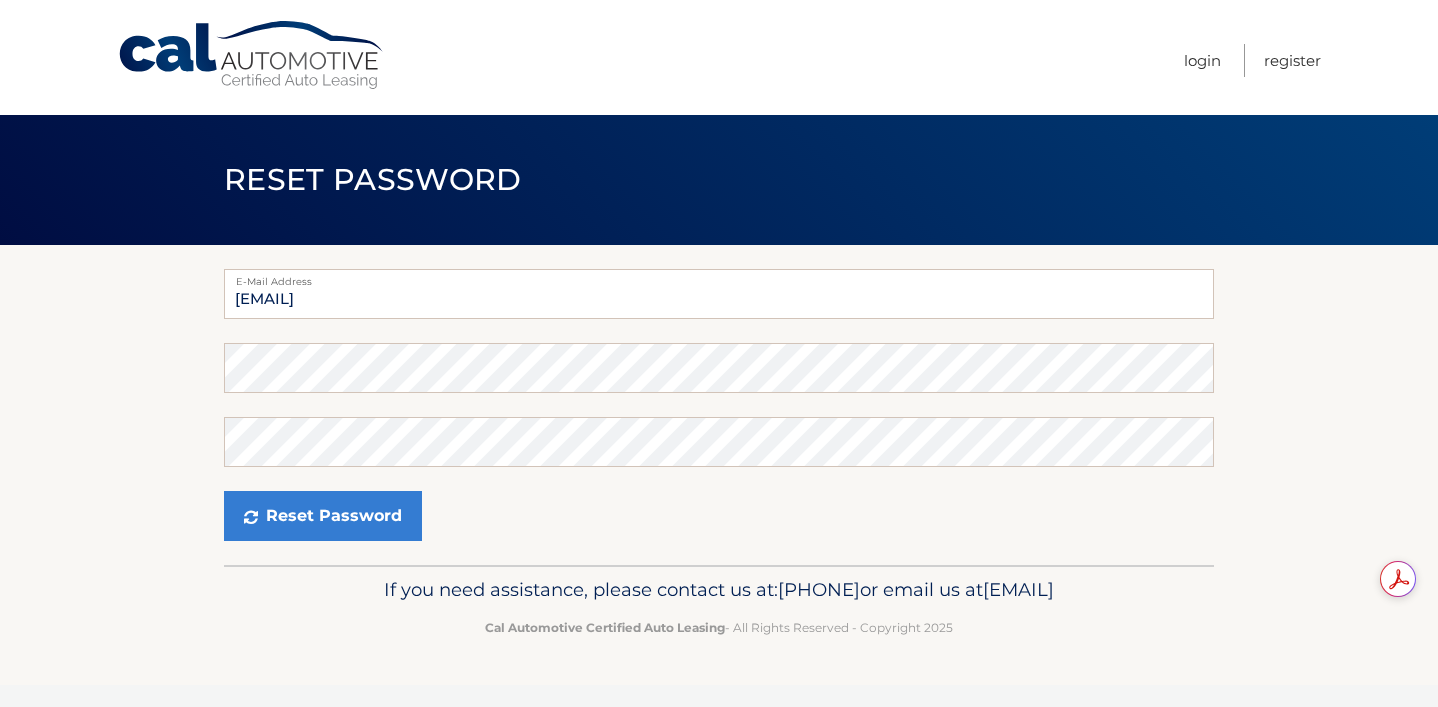 scroll, scrollTop: 0, scrollLeft: 0, axis: both 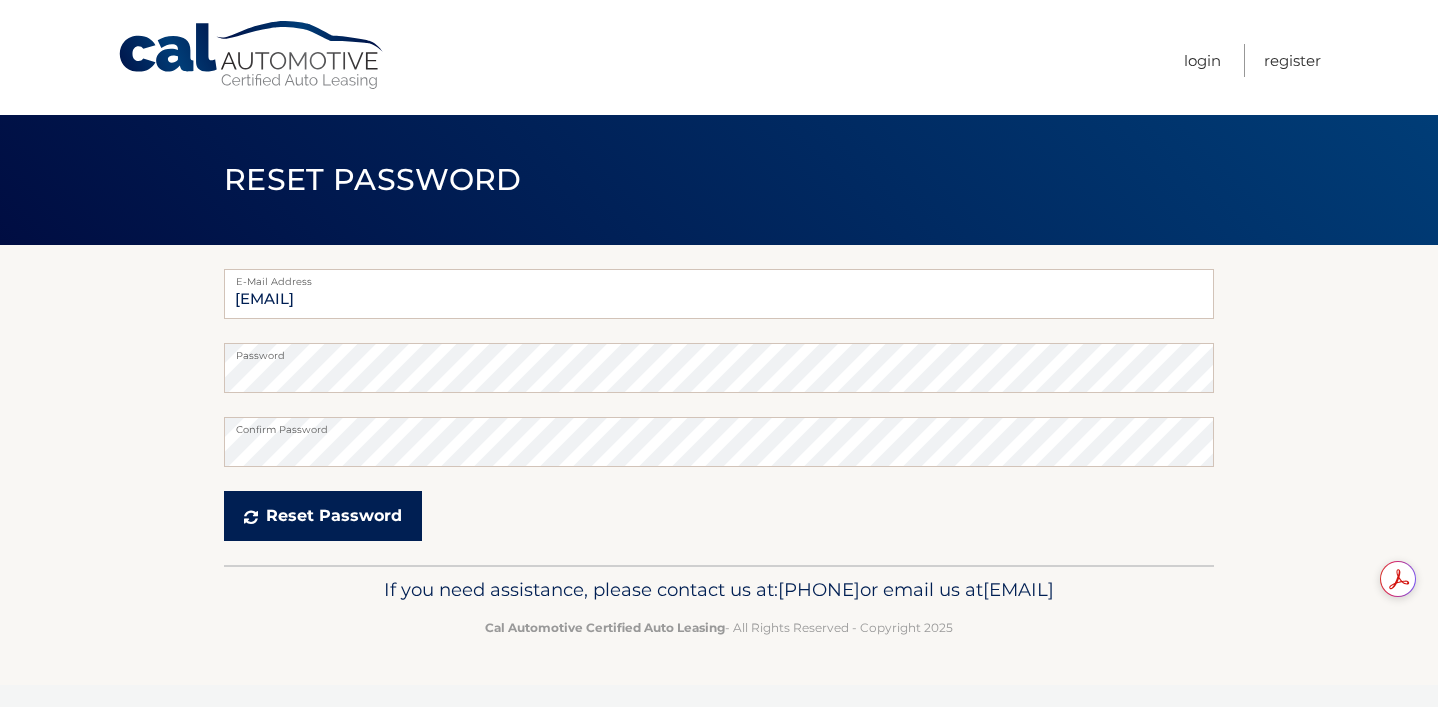 click on "Reset Password" at bounding box center [323, 516] 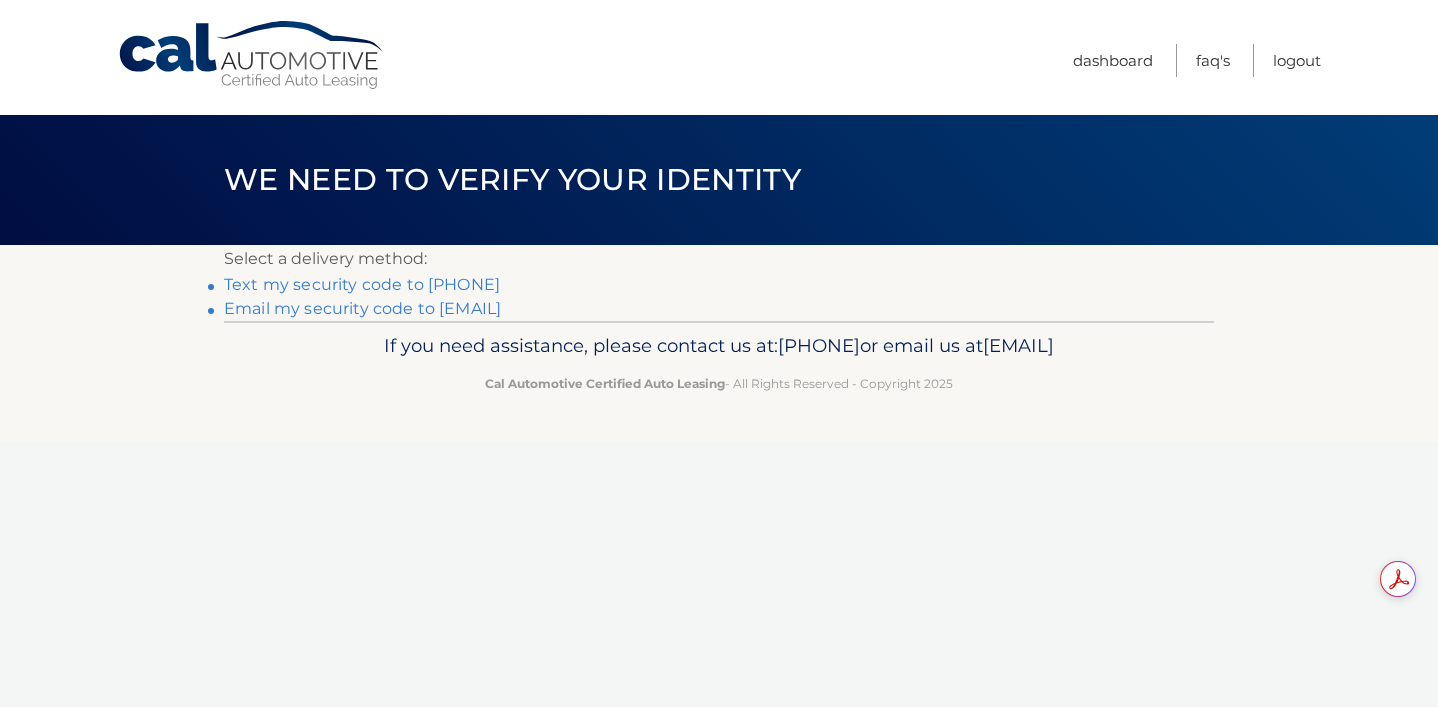 scroll, scrollTop: 0, scrollLeft: 0, axis: both 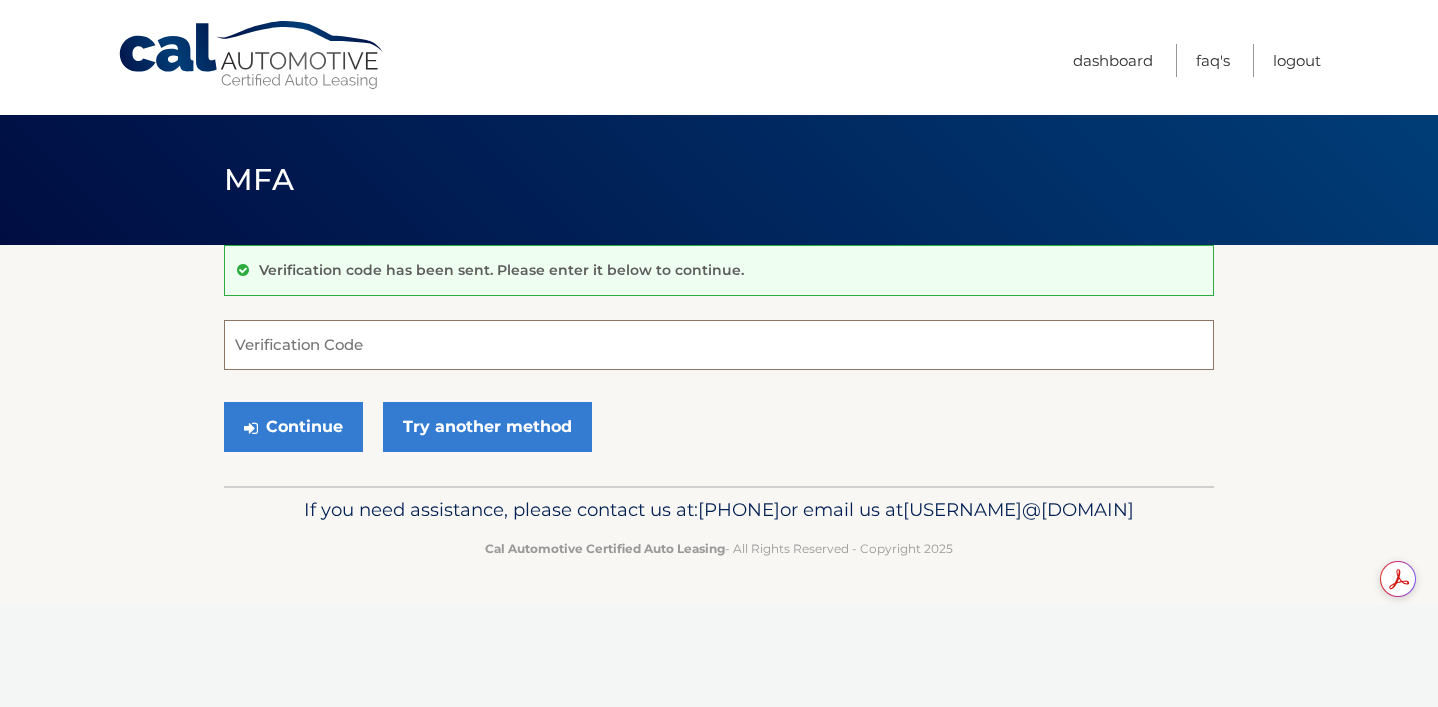 click on "Verification Code" at bounding box center [719, 345] 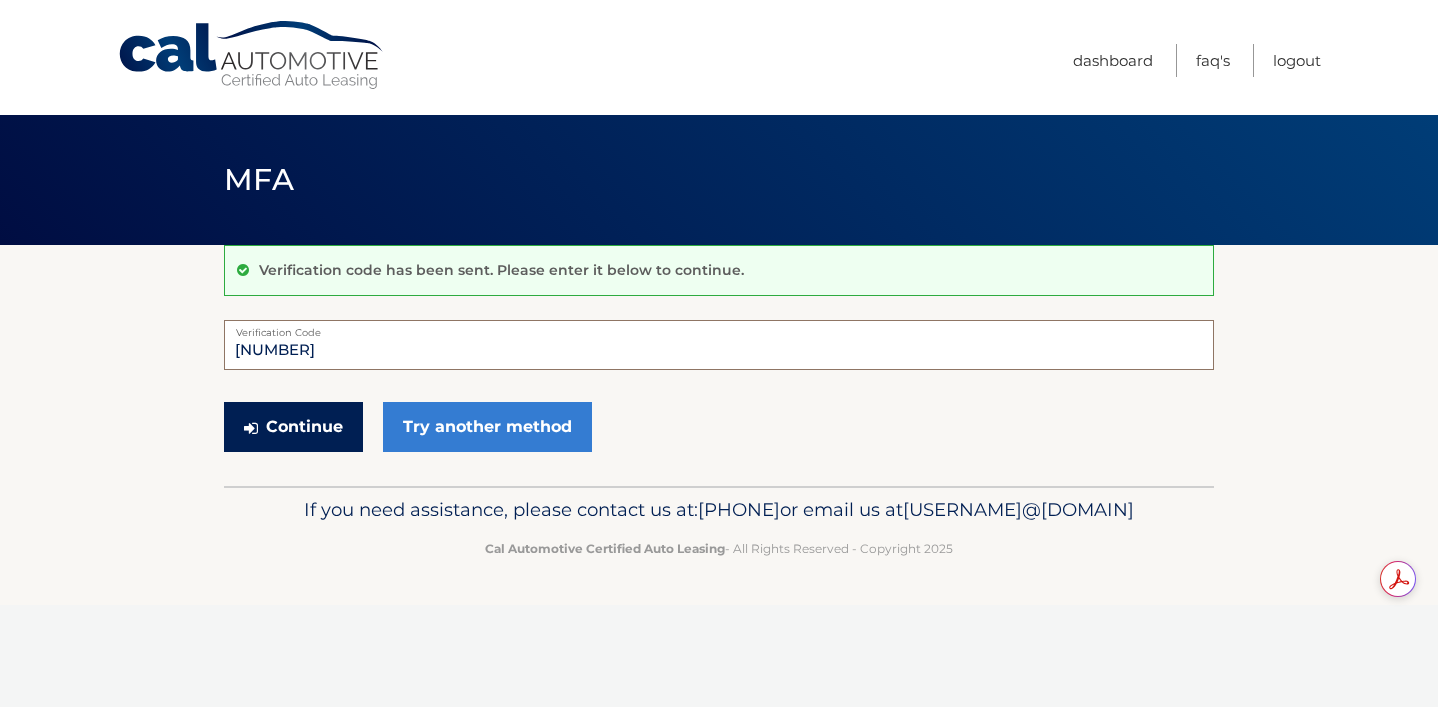 type on "522157" 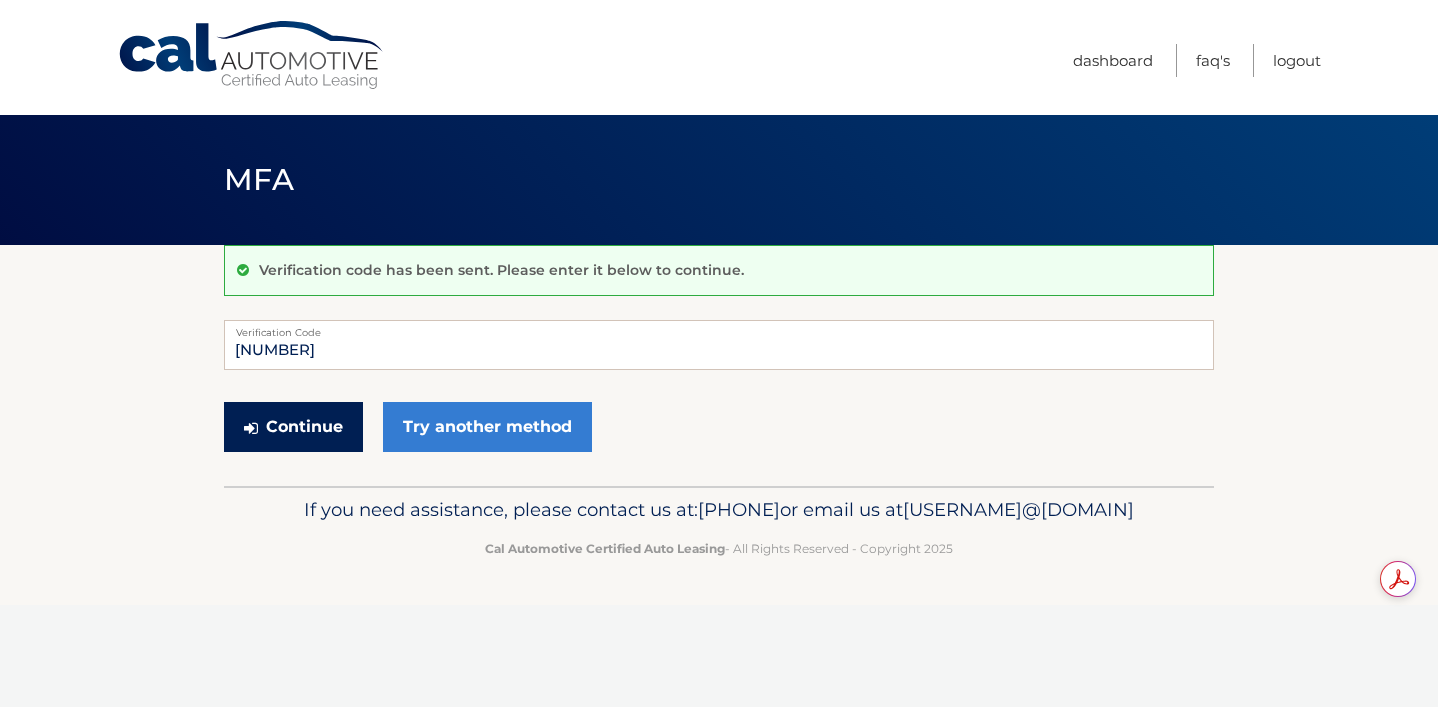 click on "Continue" at bounding box center [293, 427] 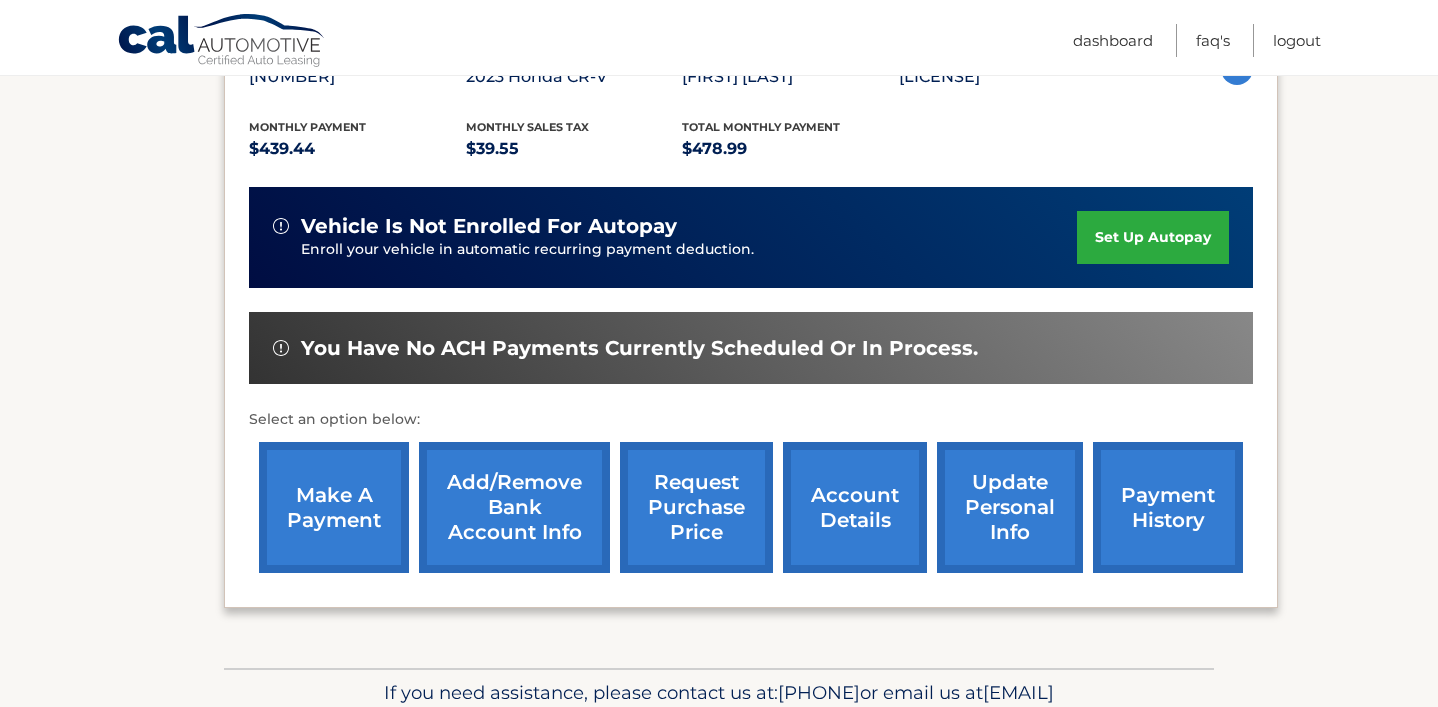 scroll, scrollTop: 394, scrollLeft: 0, axis: vertical 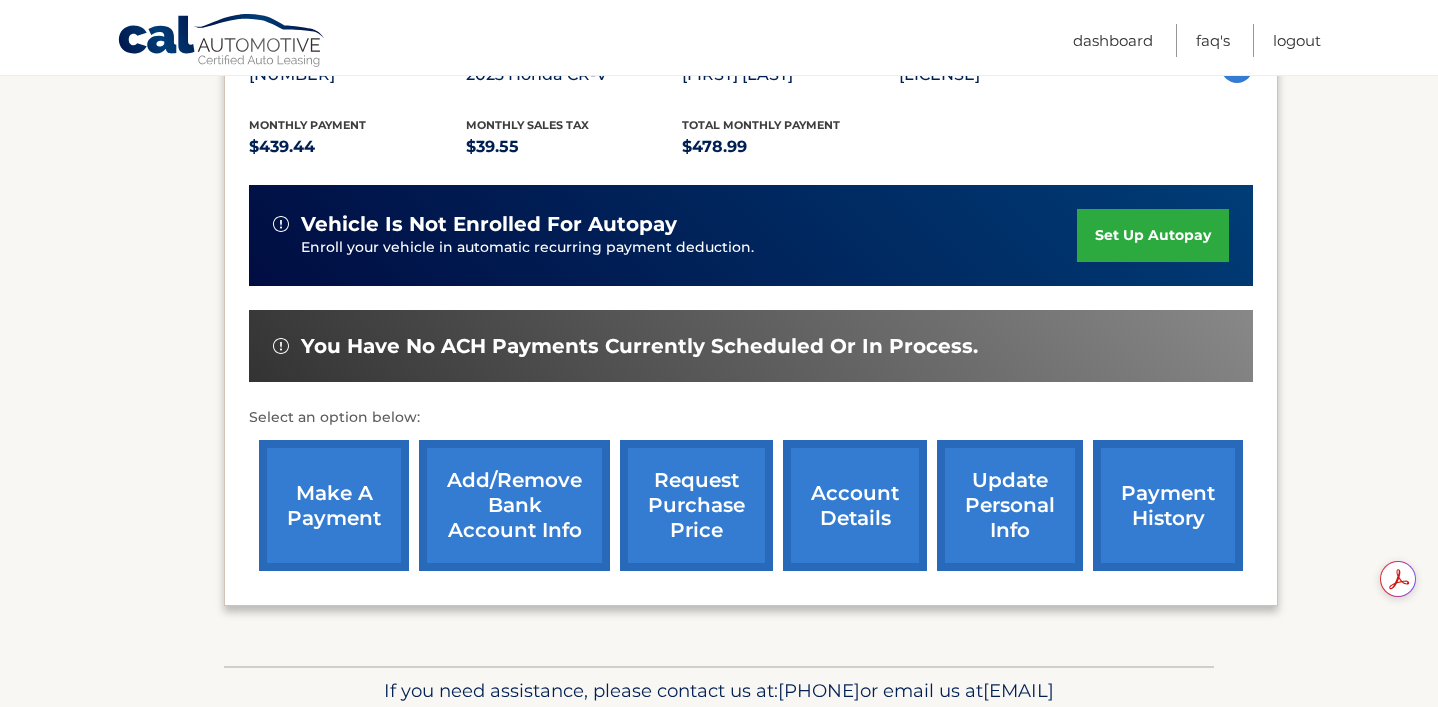 click on "make a payment" at bounding box center (334, 505) 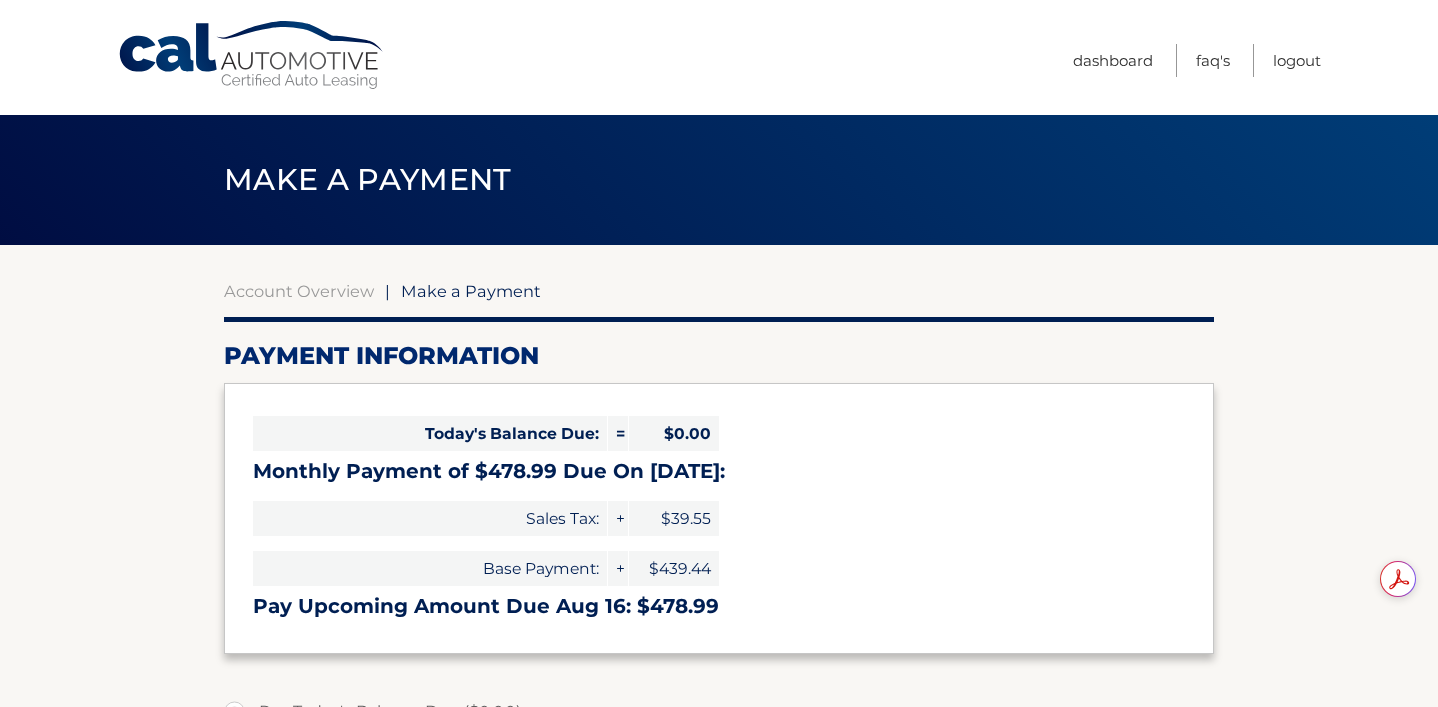 select on "NjJmZDgzYTUtZmIwNC00ODg0LTg4ZGMtMzFkMDU1NjdmNmQw" 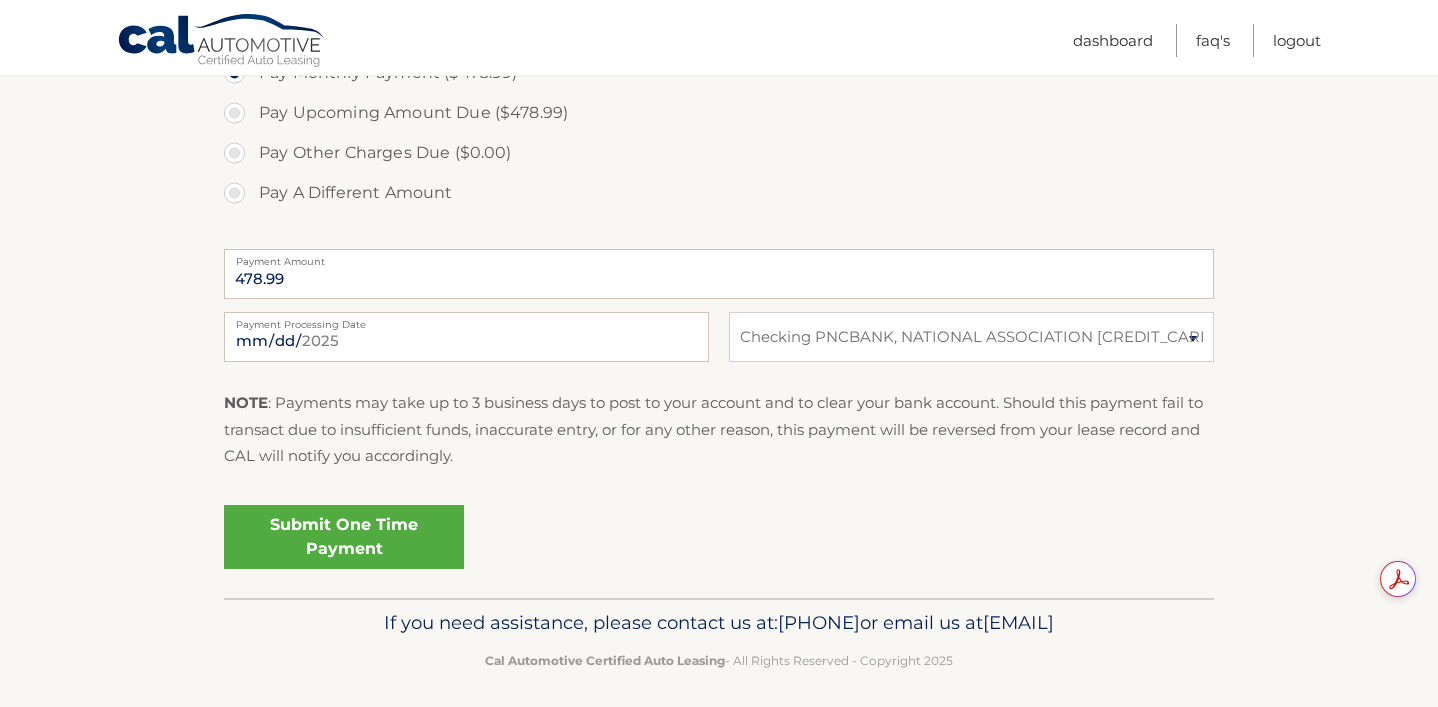 scroll, scrollTop: 690, scrollLeft: 0, axis: vertical 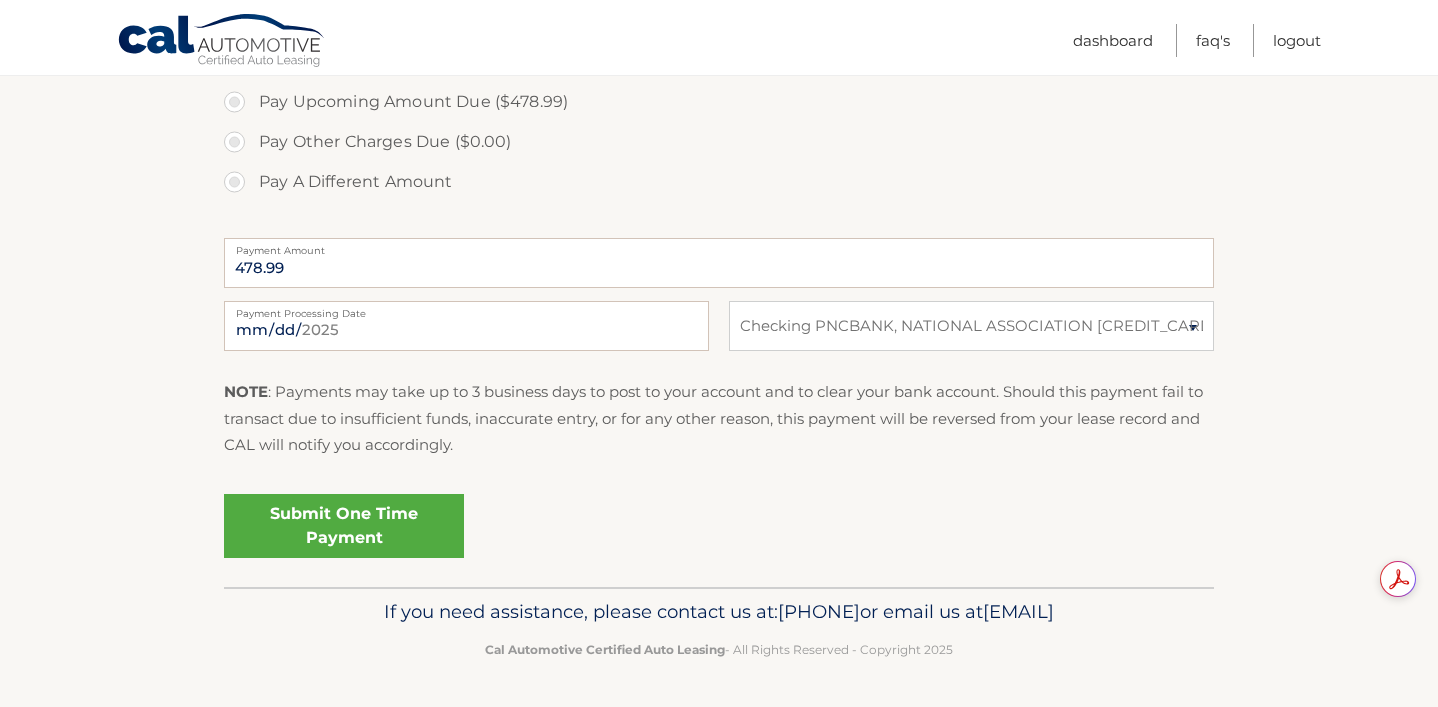 click on "Submit One Time Payment" at bounding box center [344, 526] 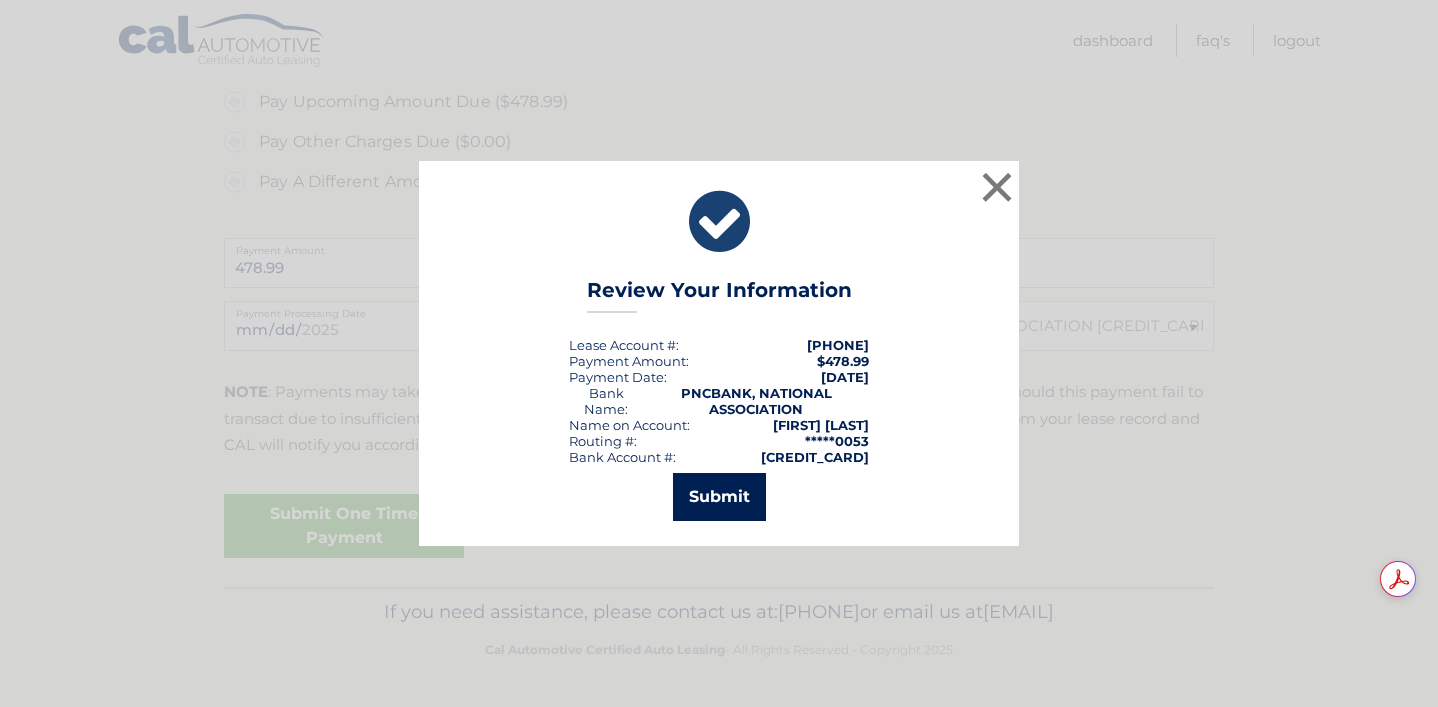 click on "Submit" at bounding box center (719, 497) 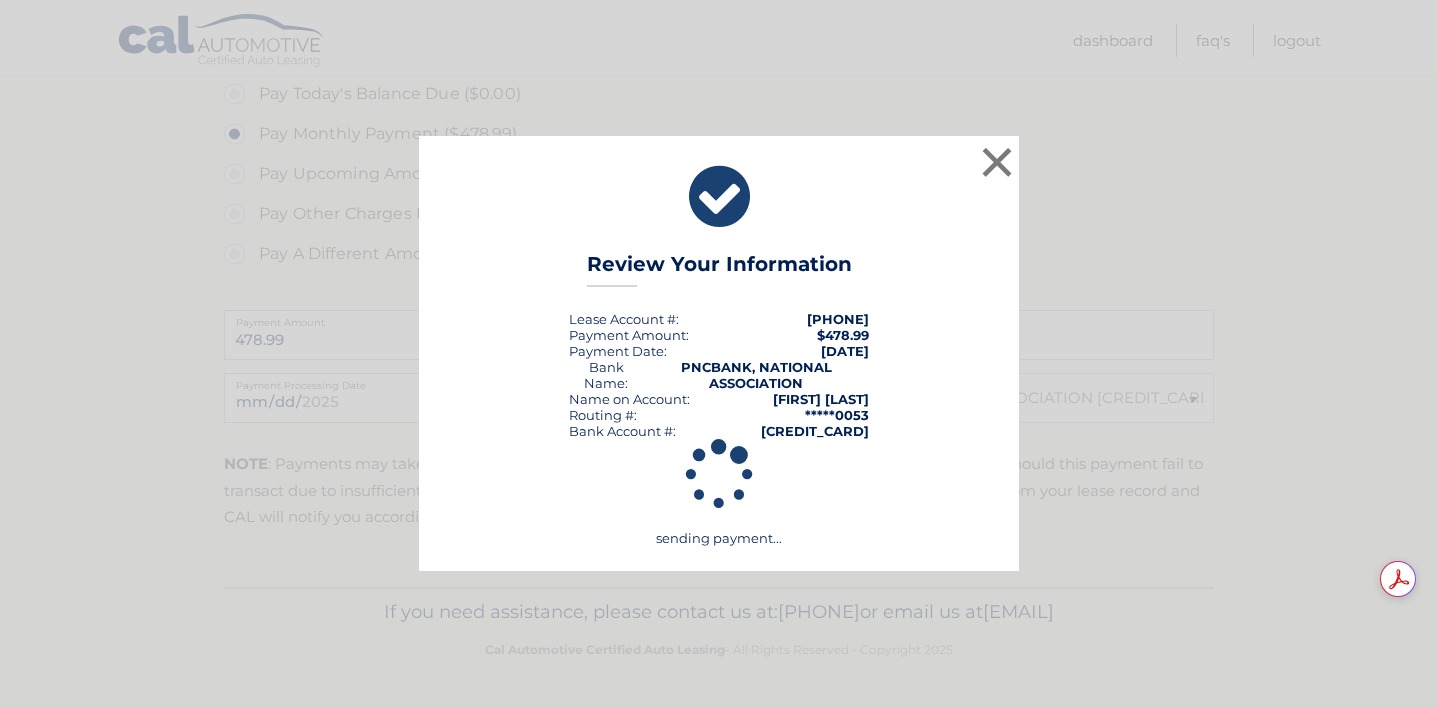 scroll, scrollTop: 650, scrollLeft: 0, axis: vertical 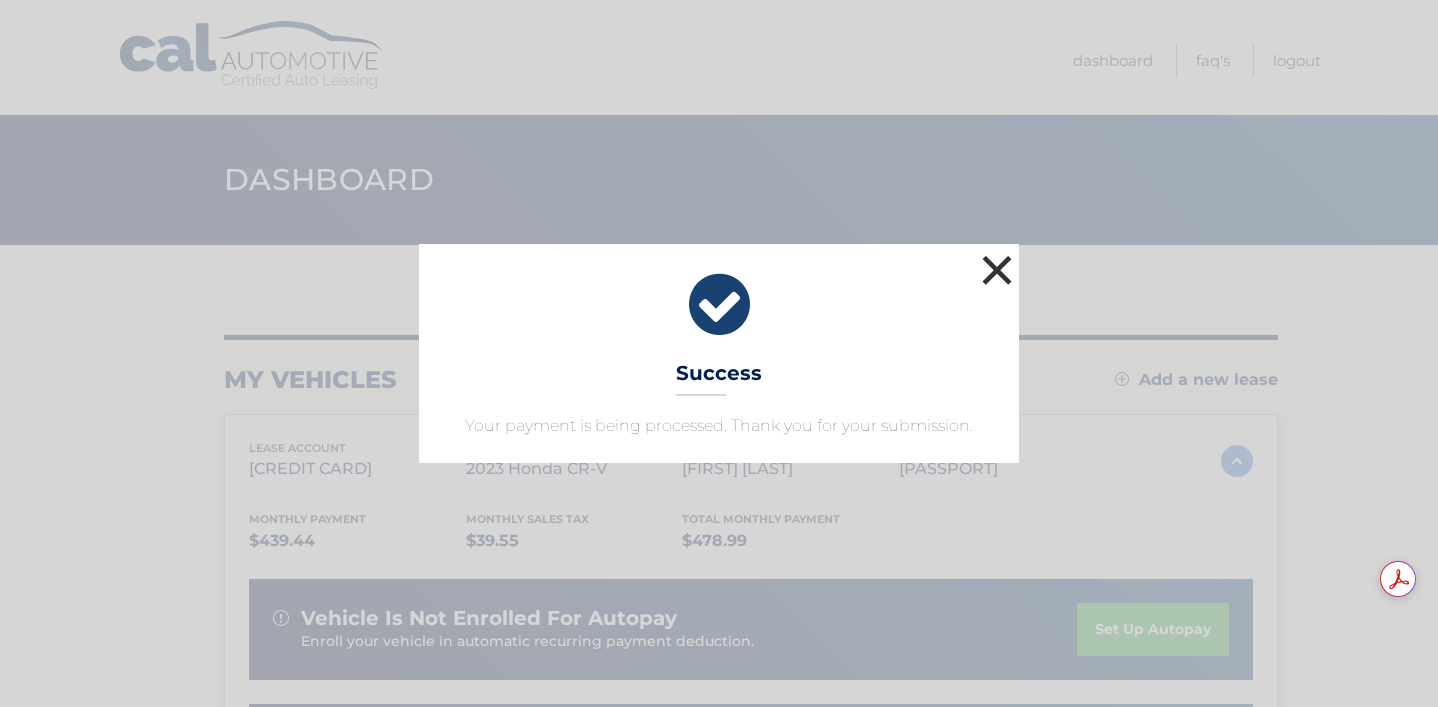 click on "×" at bounding box center (997, 270) 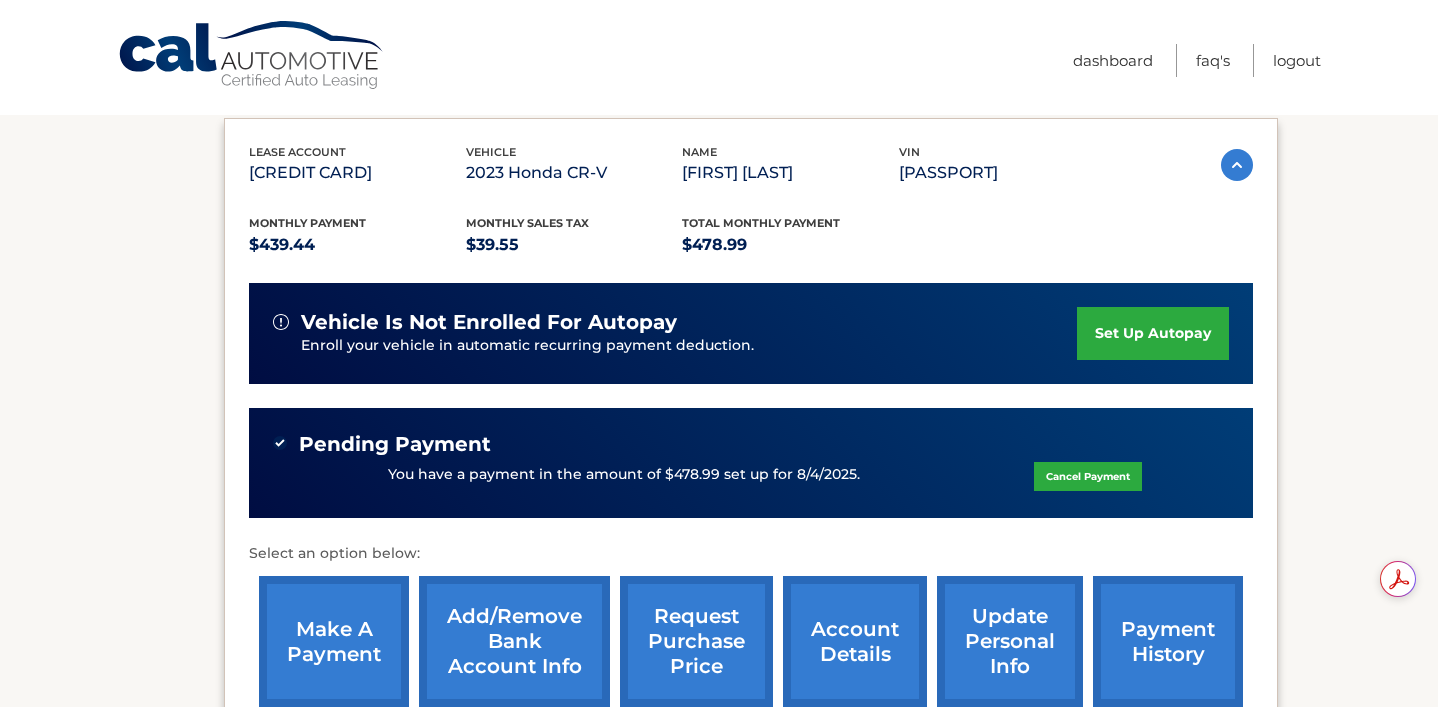 scroll, scrollTop: 0, scrollLeft: 0, axis: both 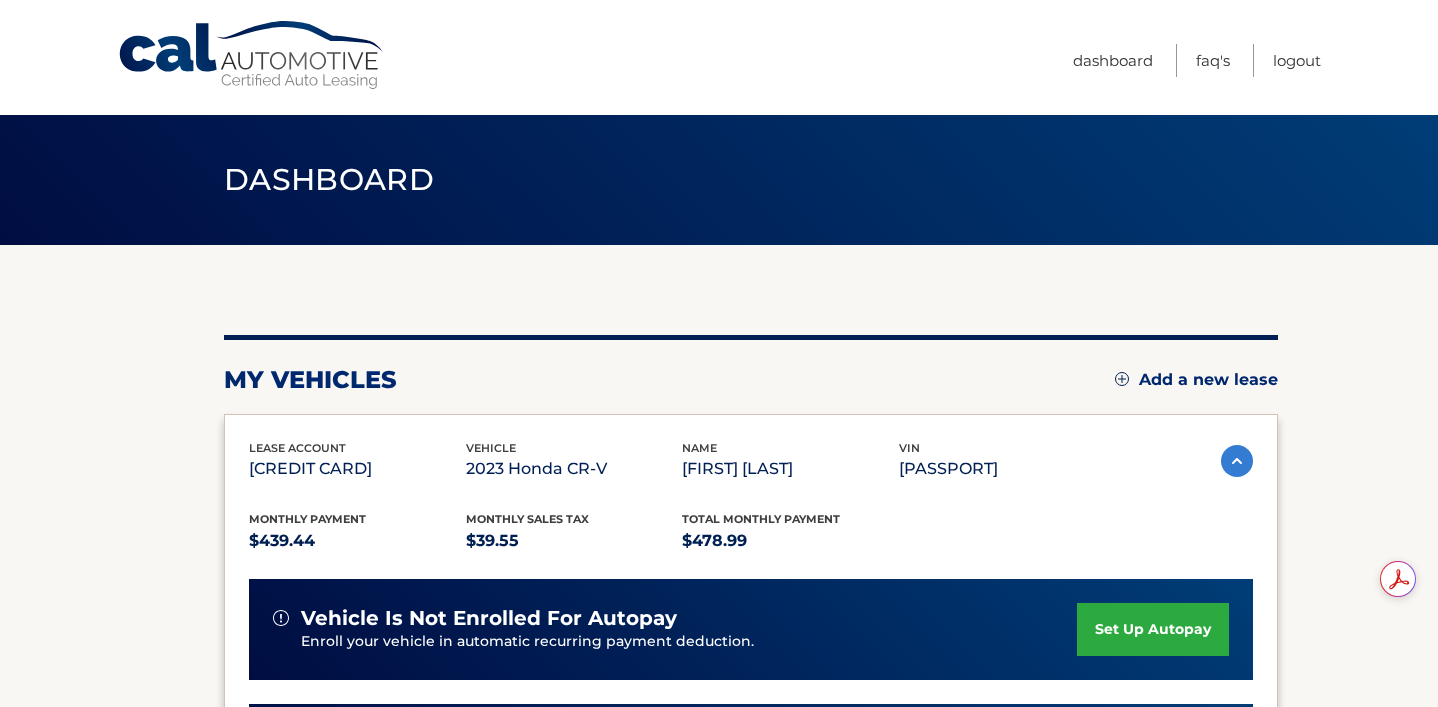 click on "Dashboard" at bounding box center [329, 179] 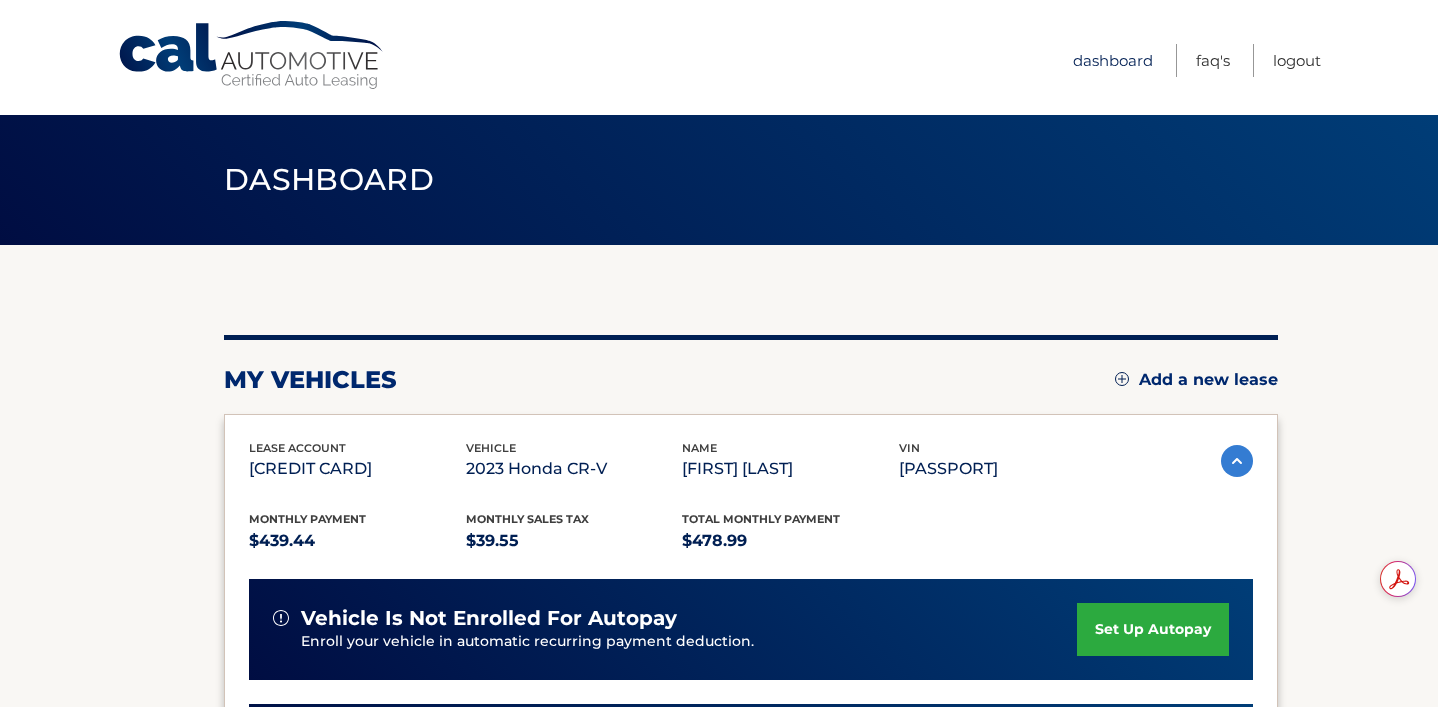 click on "Dashboard" at bounding box center [1113, 60] 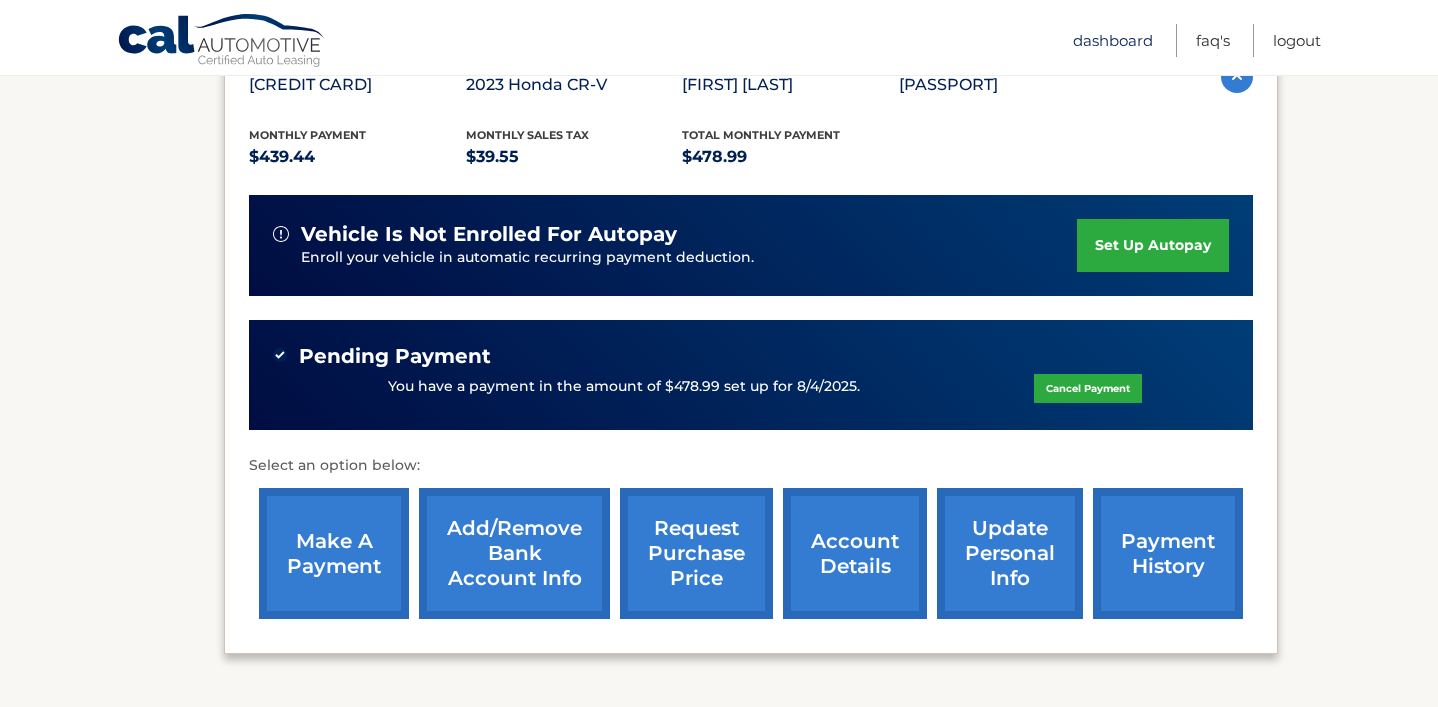 scroll, scrollTop: 383, scrollLeft: 0, axis: vertical 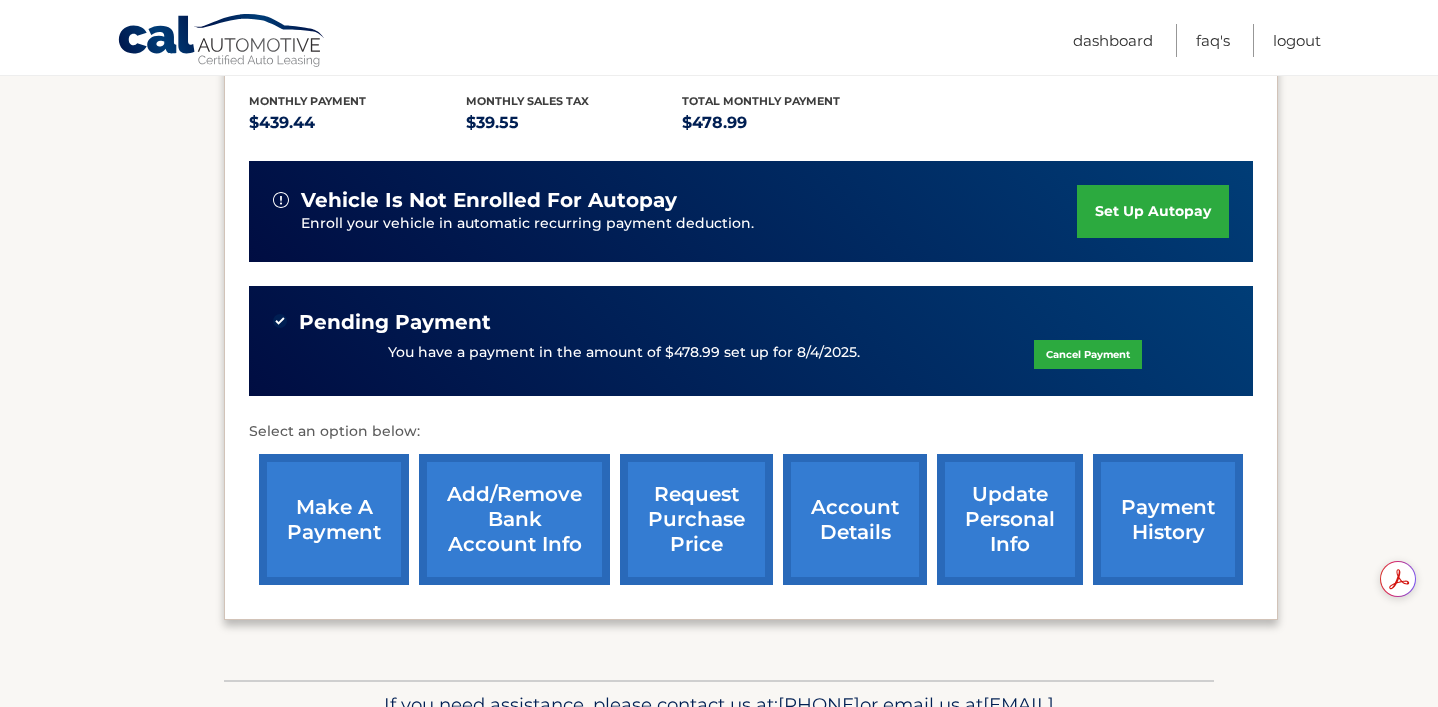 click on "account details" at bounding box center (855, 519) 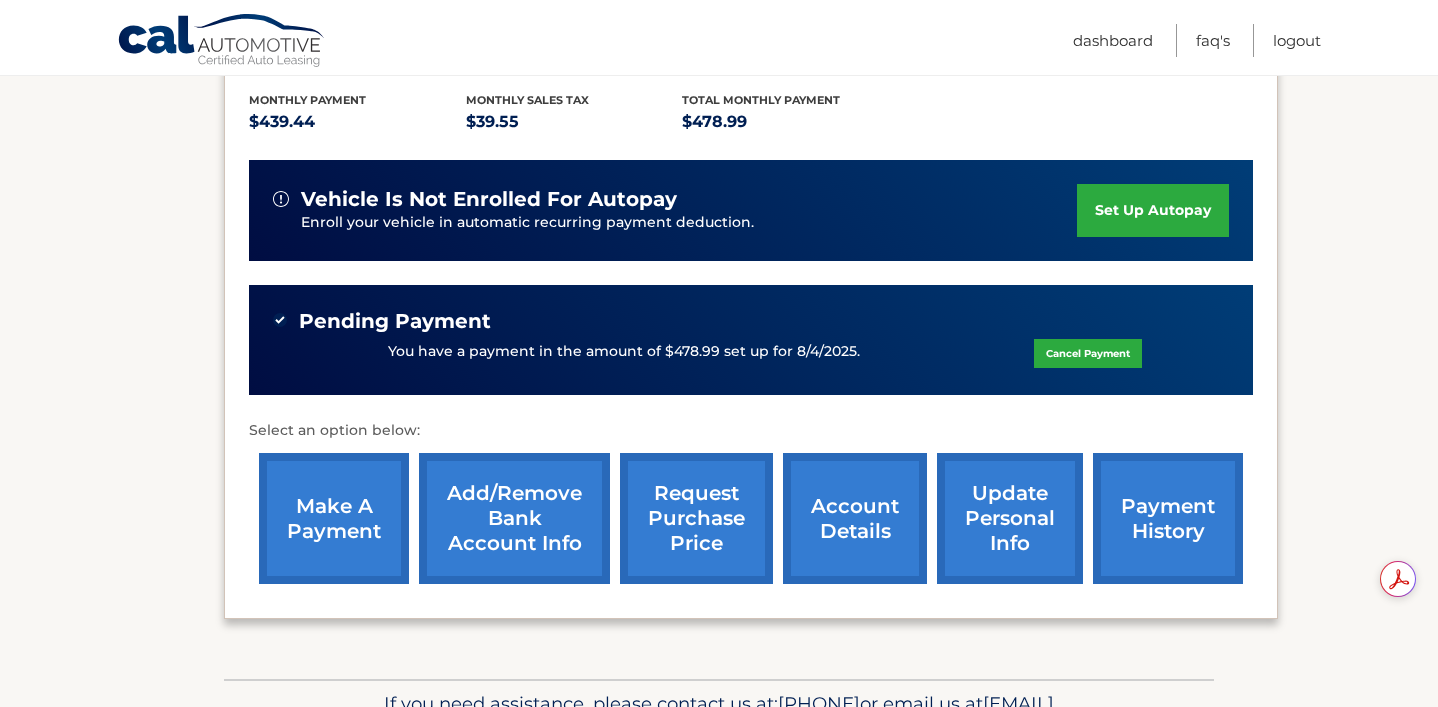 scroll, scrollTop: 542, scrollLeft: 0, axis: vertical 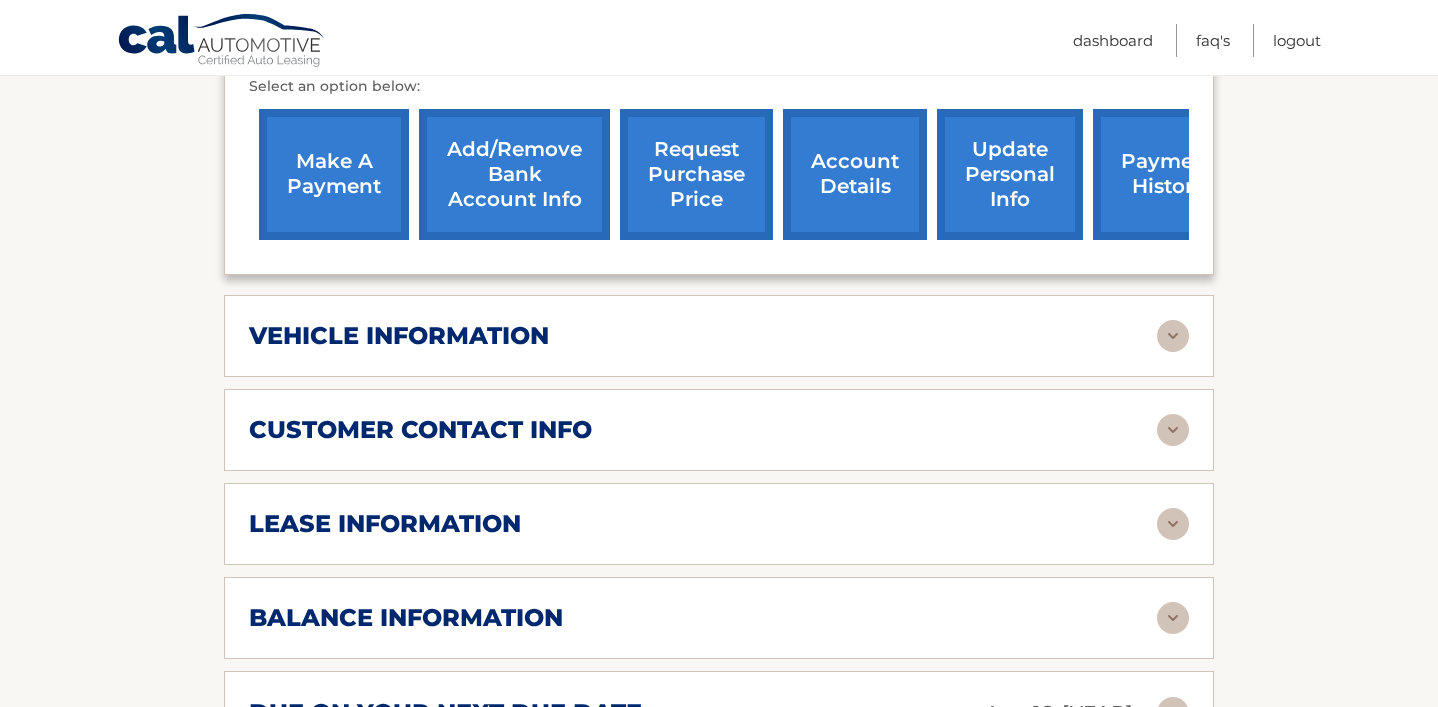 click on "vehicle information" at bounding box center [703, 336] 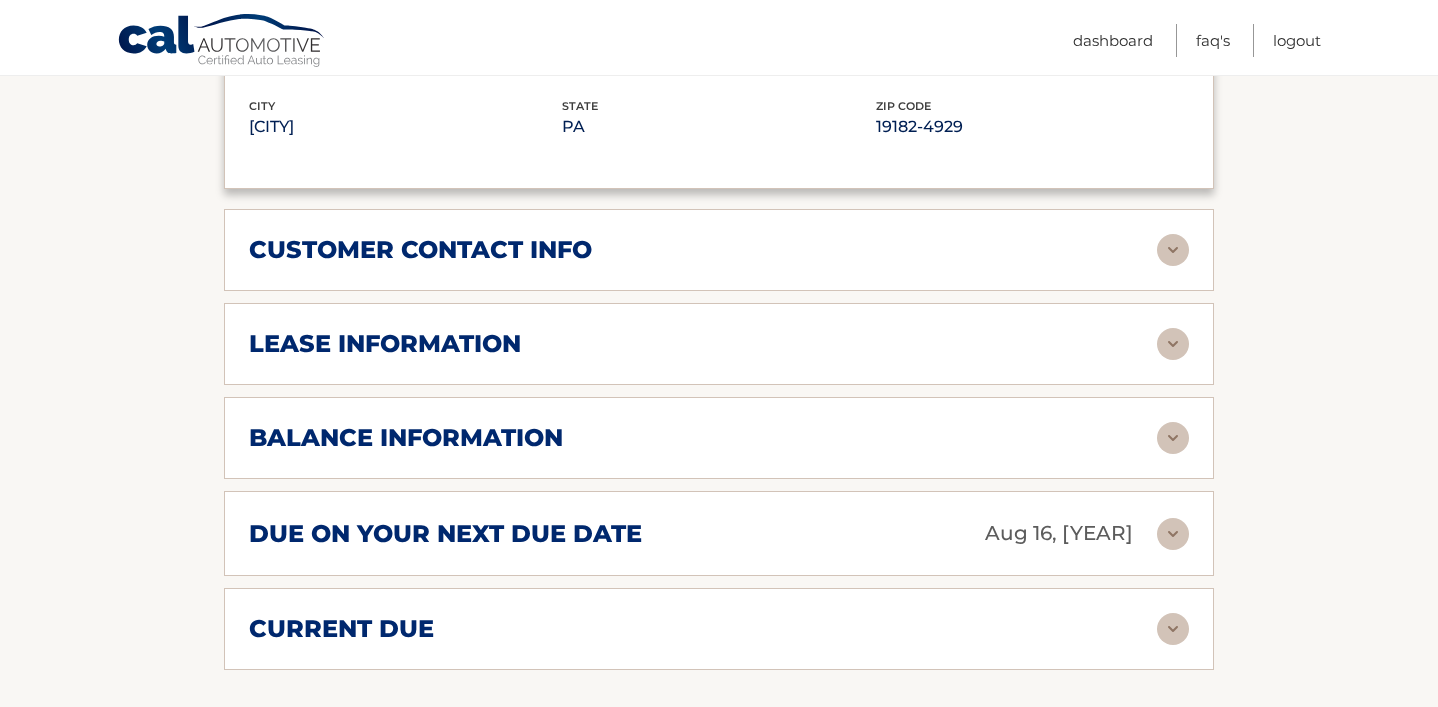 scroll, scrollTop: 1486, scrollLeft: 0, axis: vertical 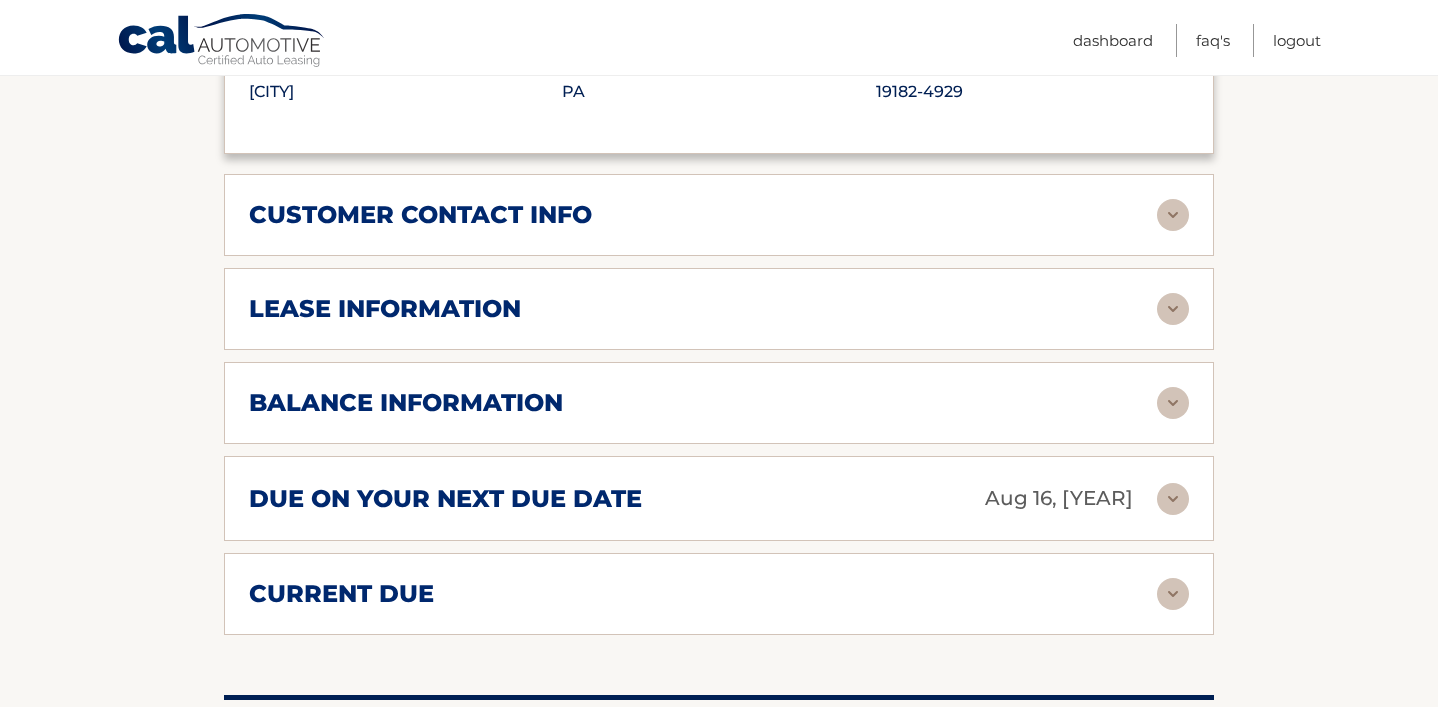 click at bounding box center [1173, 309] 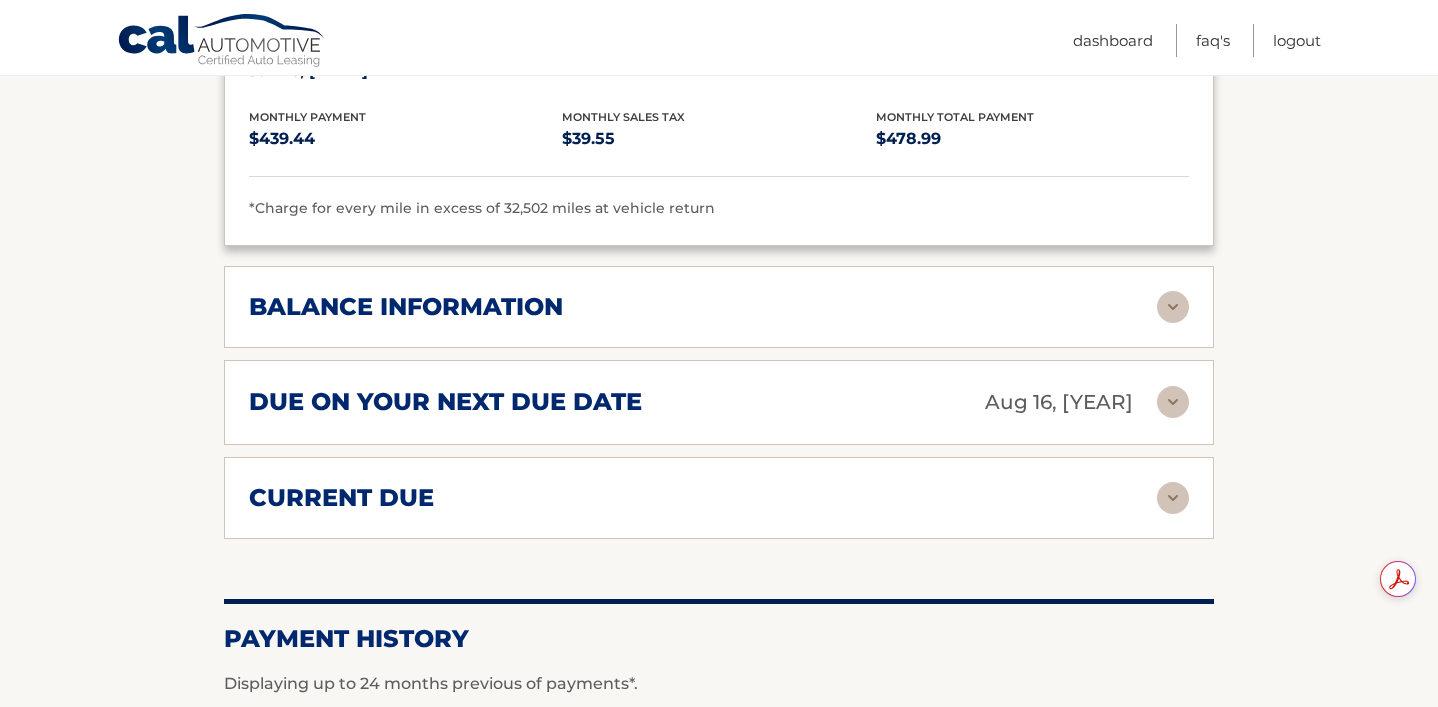 scroll, scrollTop: 1963, scrollLeft: 0, axis: vertical 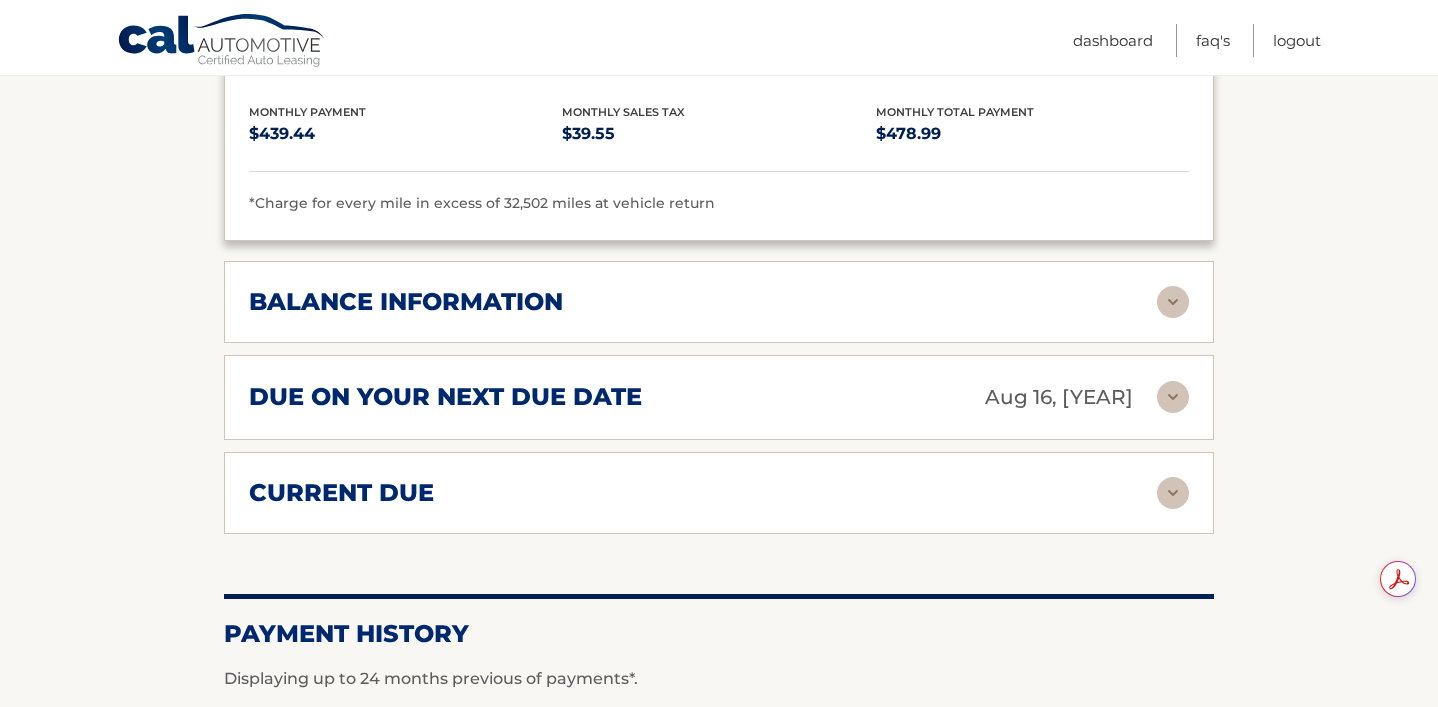 click at bounding box center (1173, 302) 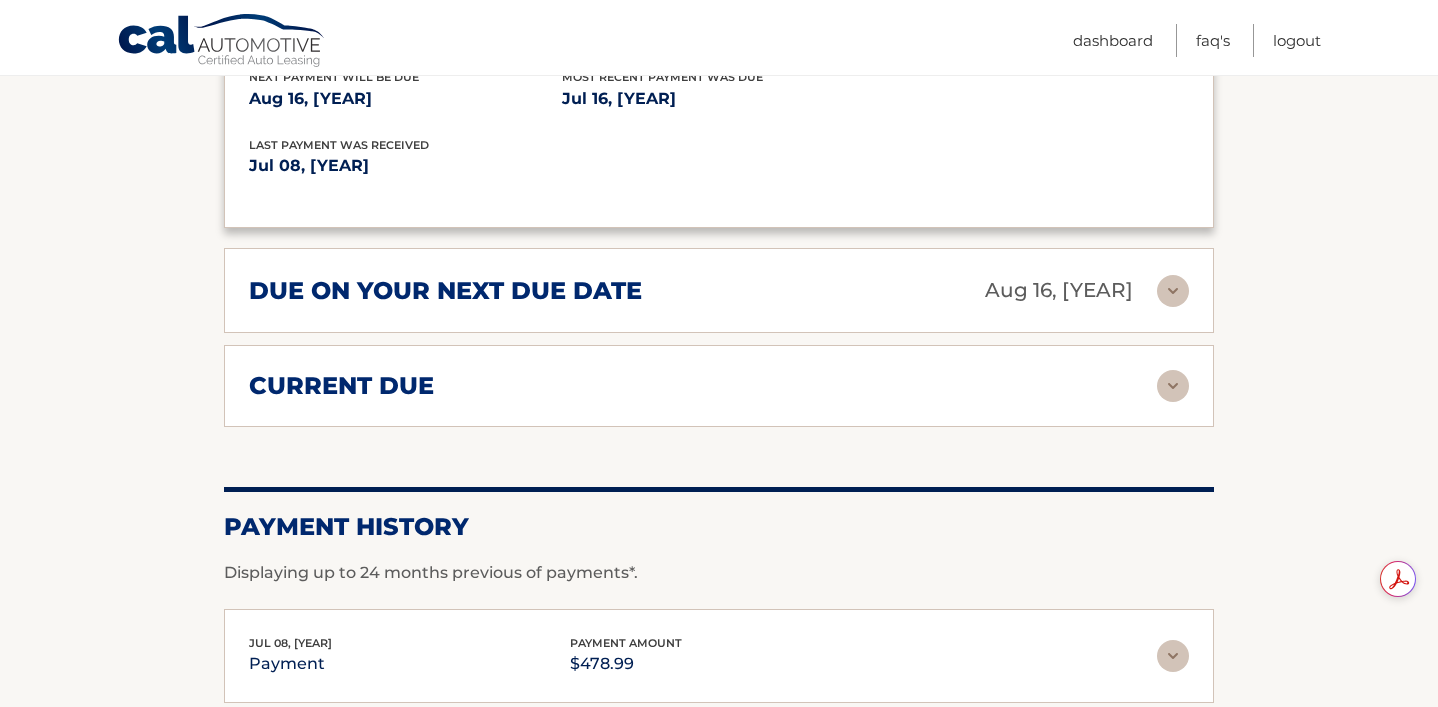 scroll, scrollTop: 2314, scrollLeft: 0, axis: vertical 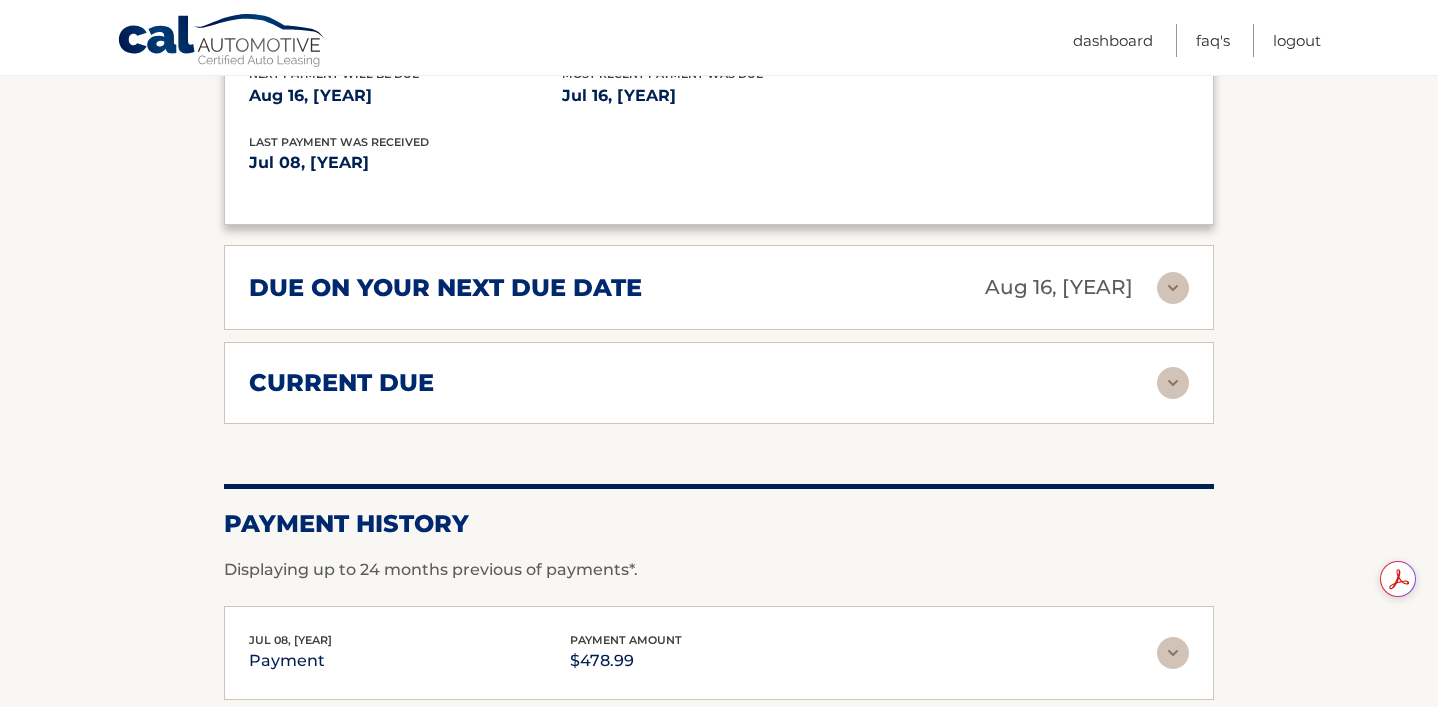 click on "current due
Late Charges
$0.00
Miscelleneous Charges*
$0.00
Sales Tax
$0.00
payments
$0.00
total
$0.00" at bounding box center (719, 383) 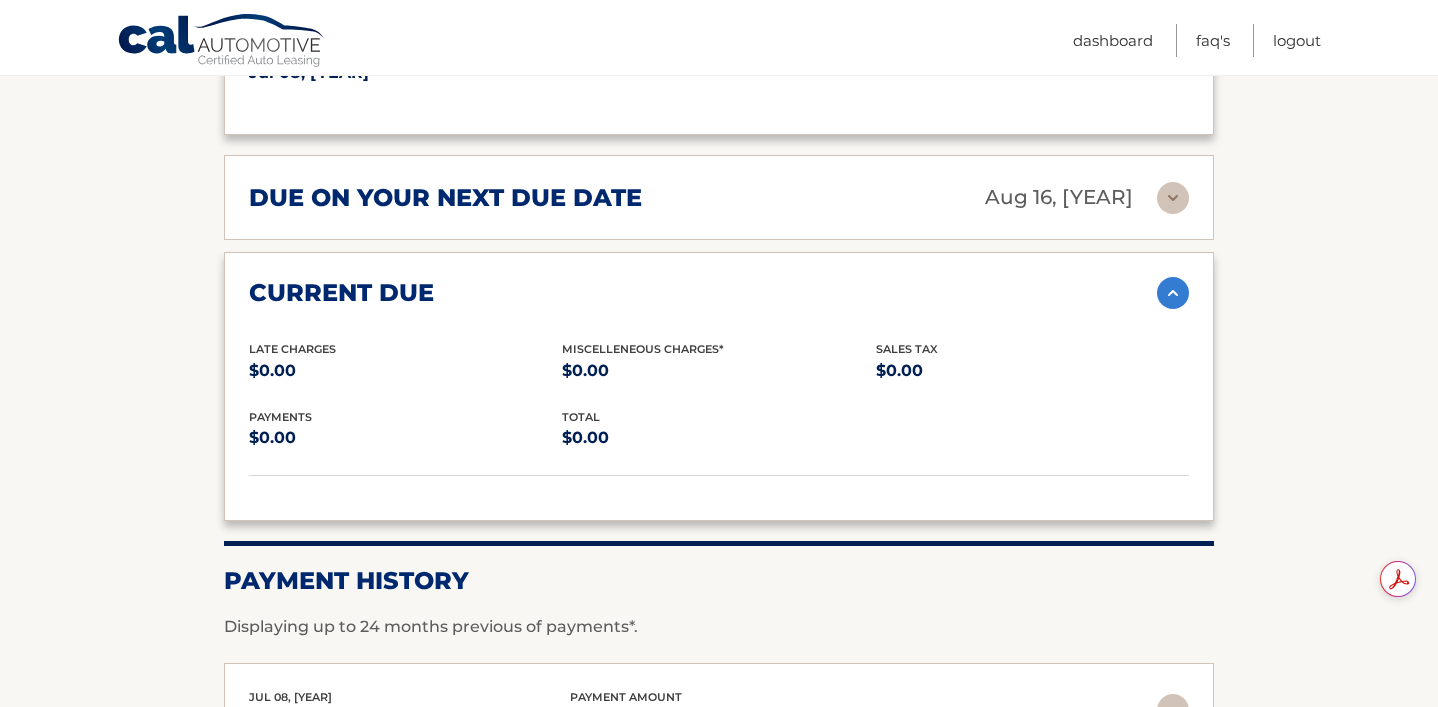 scroll, scrollTop: 2421, scrollLeft: 0, axis: vertical 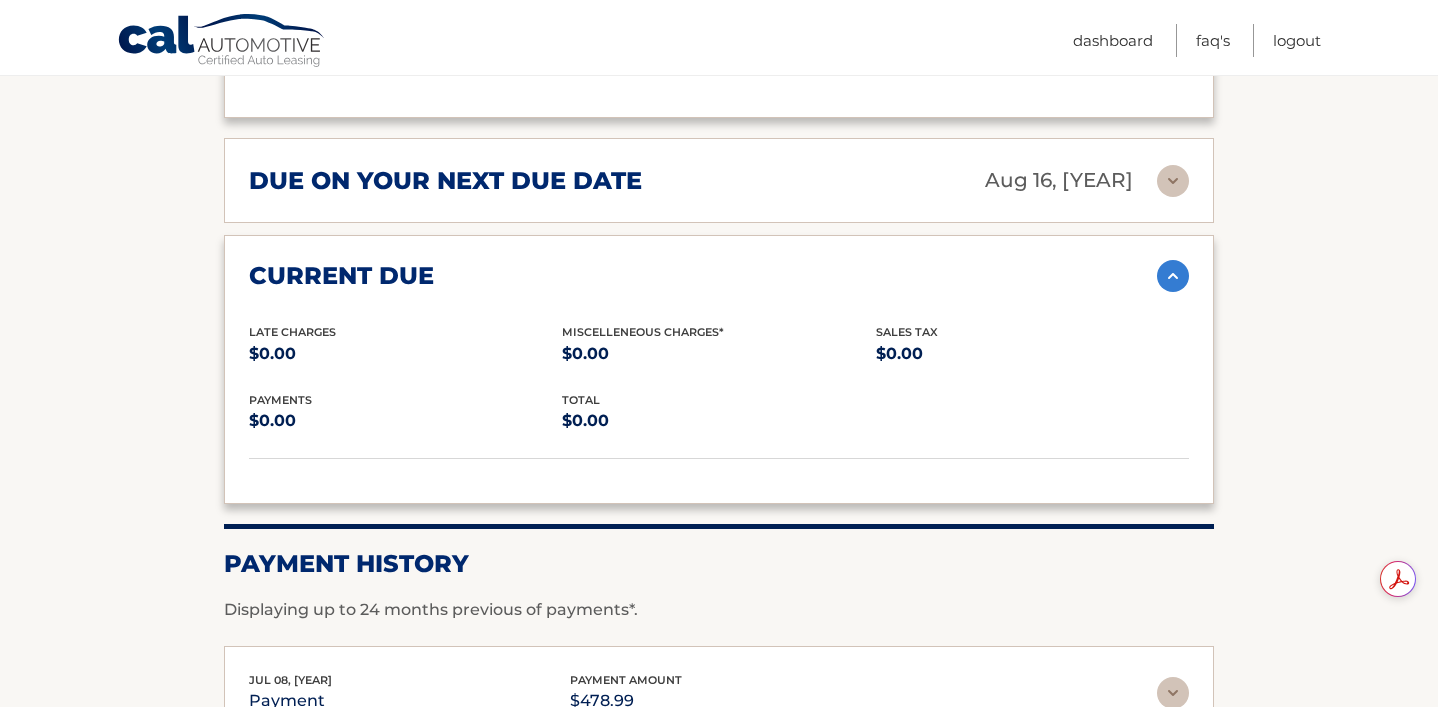 click at bounding box center (1173, 181) 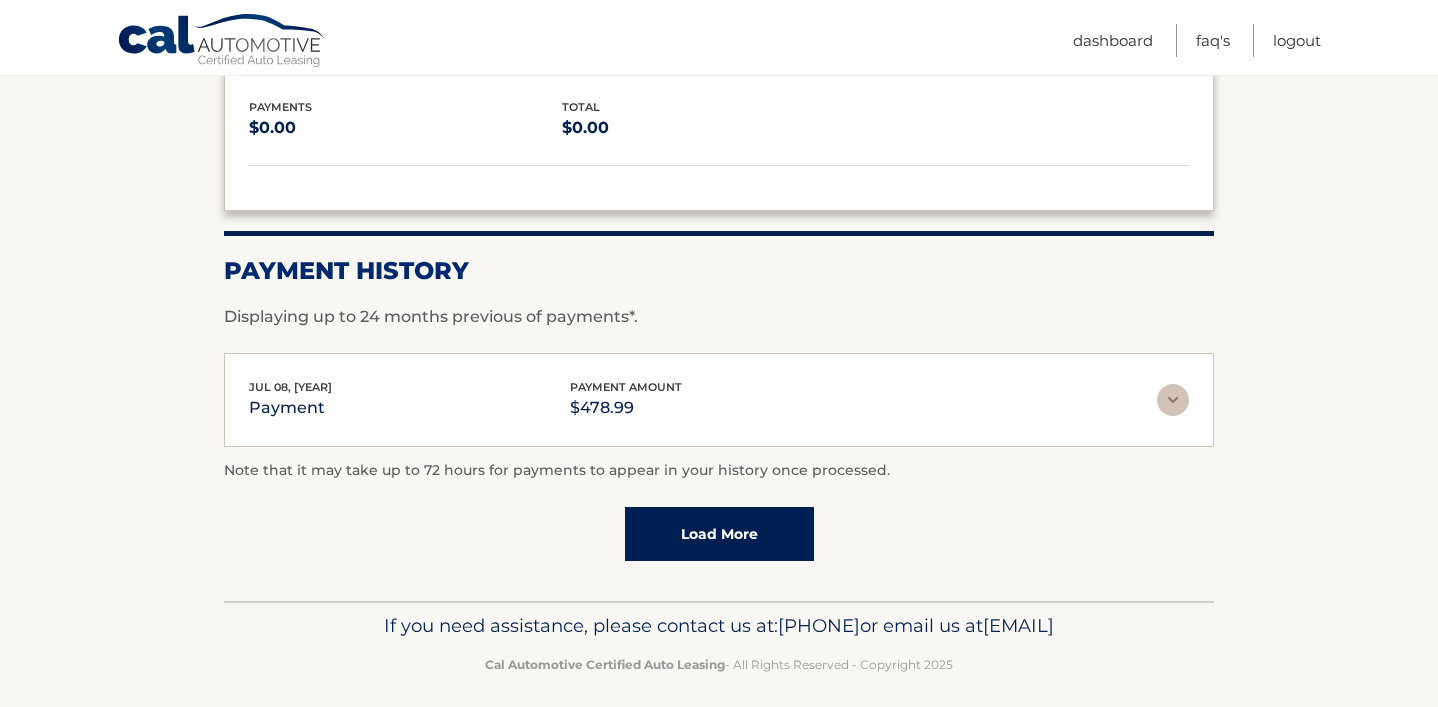scroll, scrollTop: 2945, scrollLeft: 0, axis: vertical 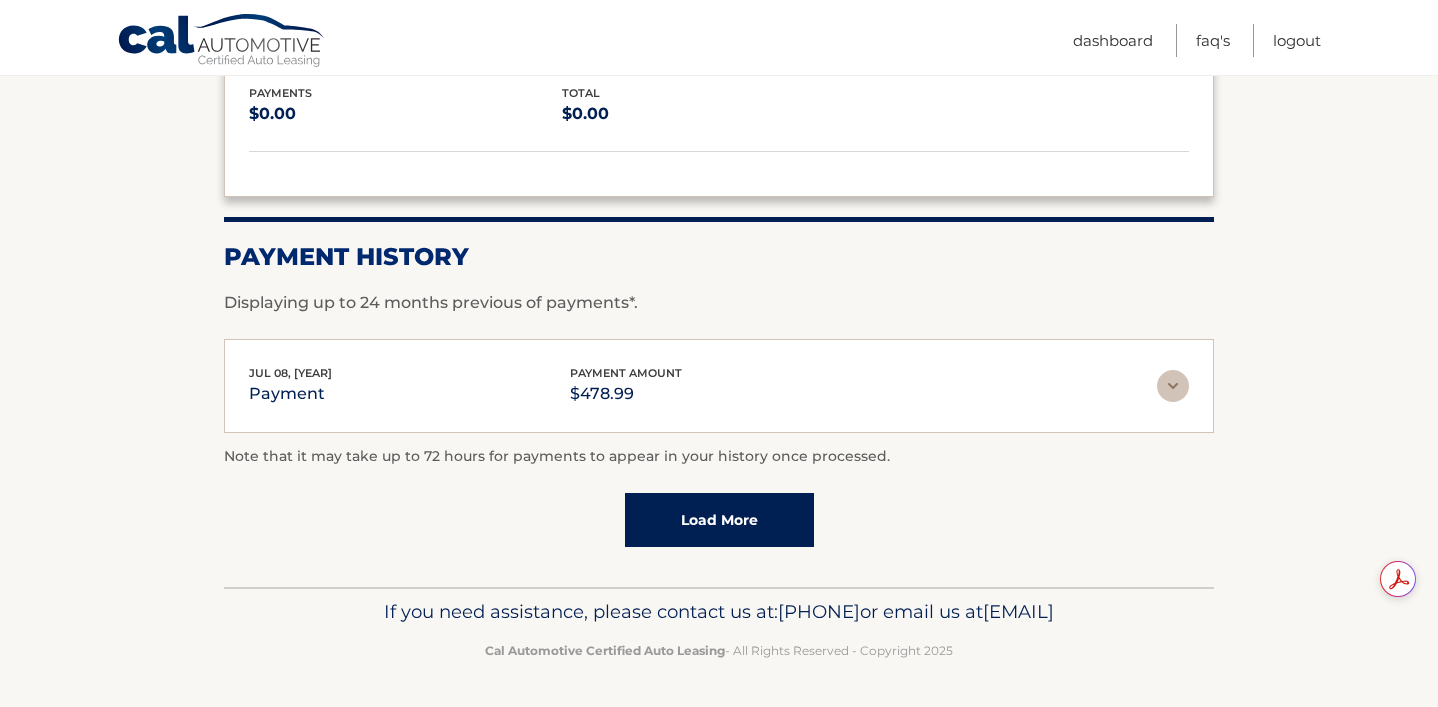 click on "Load More" at bounding box center (719, 520) 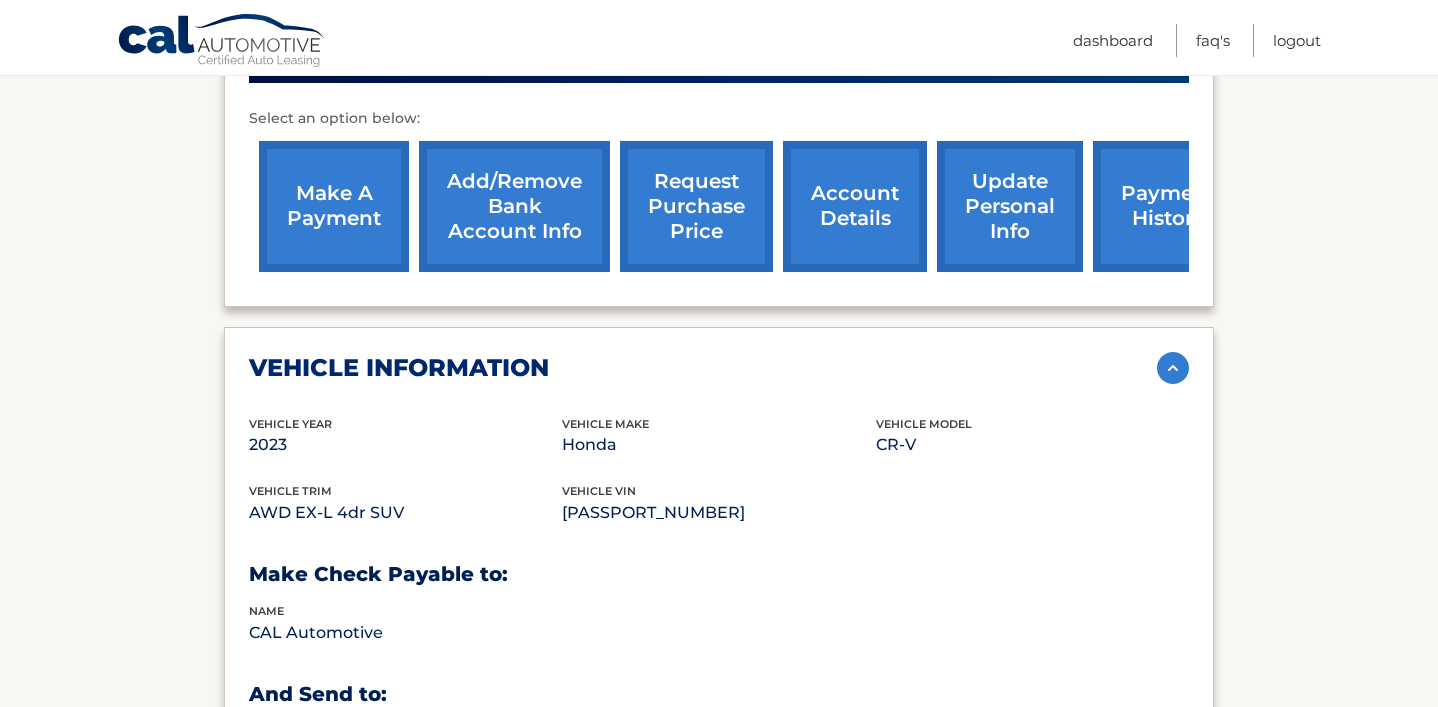 scroll, scrollTop: 747, scrollLeft: 0, axis: vertical 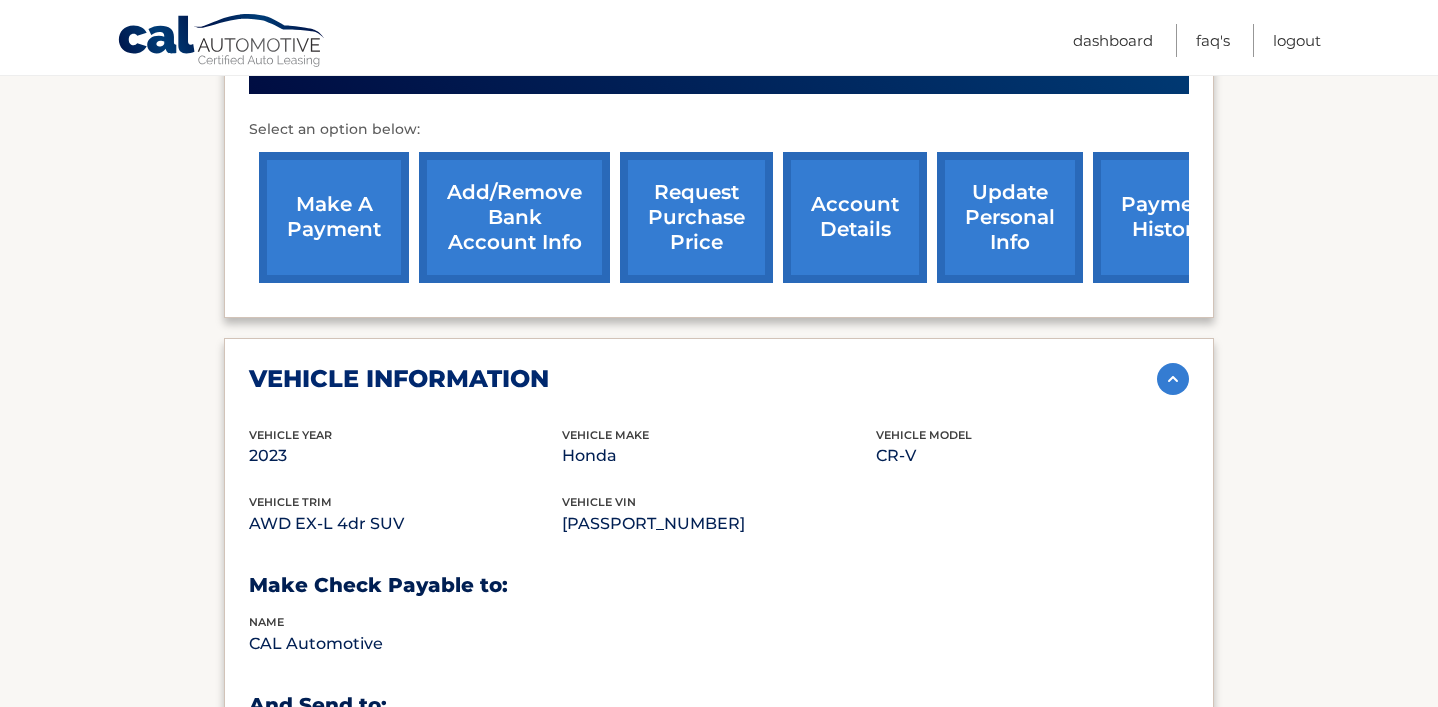 click on "payment history" at bounding box center (1168, 217) 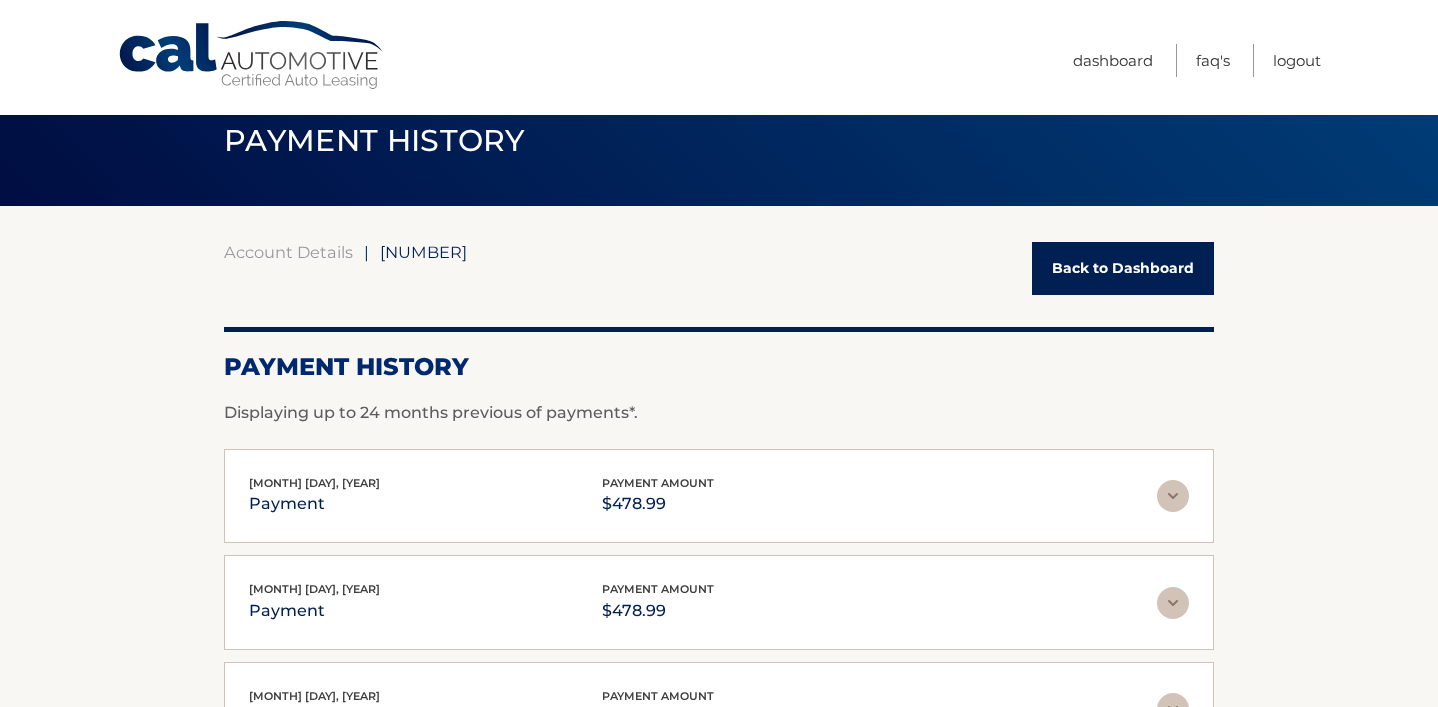 scroll, scrollTop: 0, scrollLeft: 0, axis: both 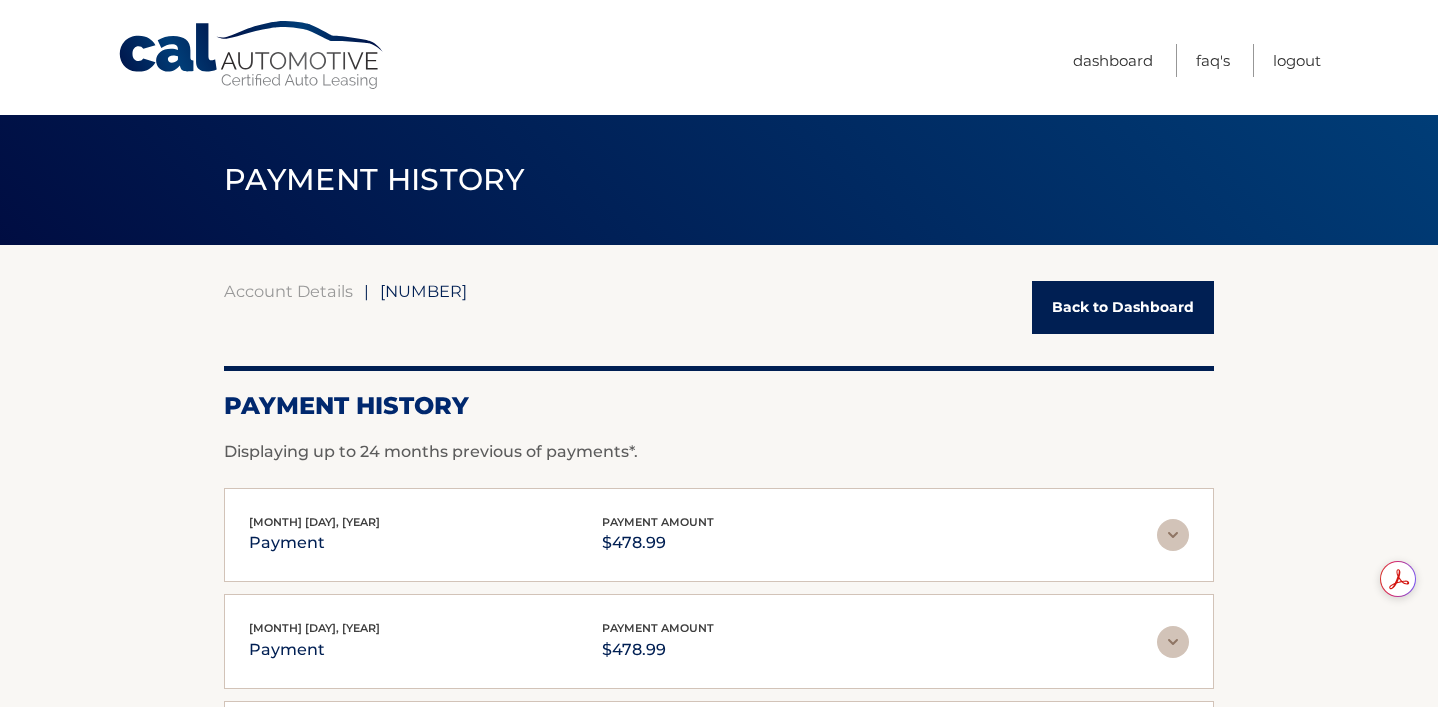 click on "Back to Dashboard" at bounding box center (1123, 307) 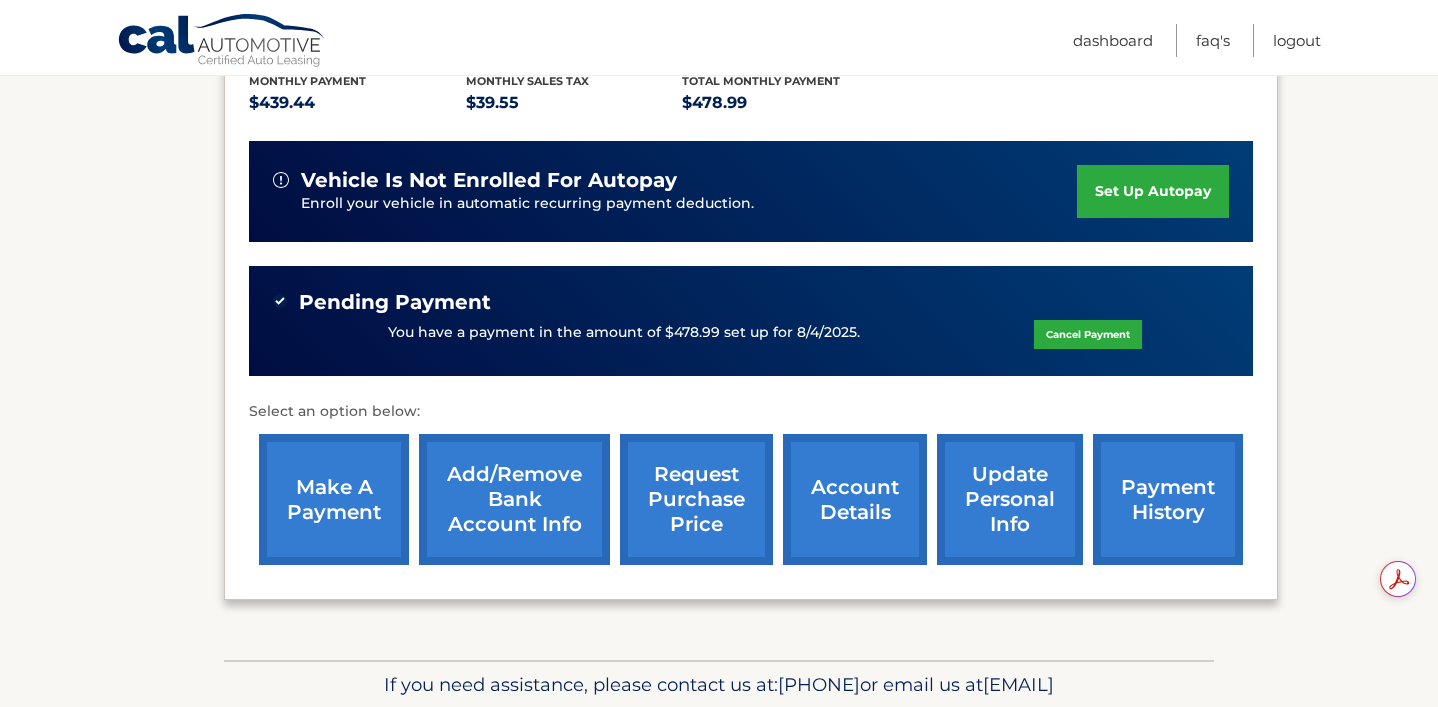 scroll, scrollTop: 468, scrollLeft: 0, axis: vertical 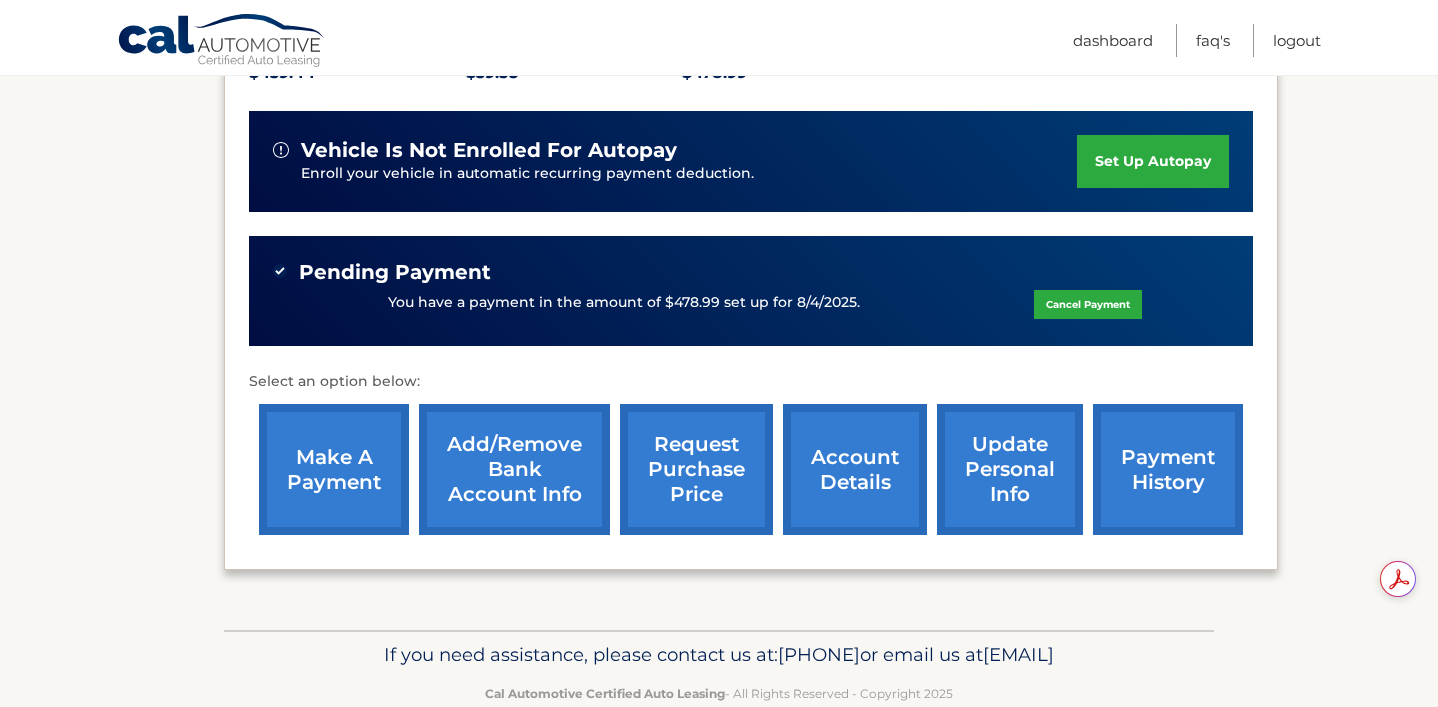 click on "account details" at bounding box center [855, 469] 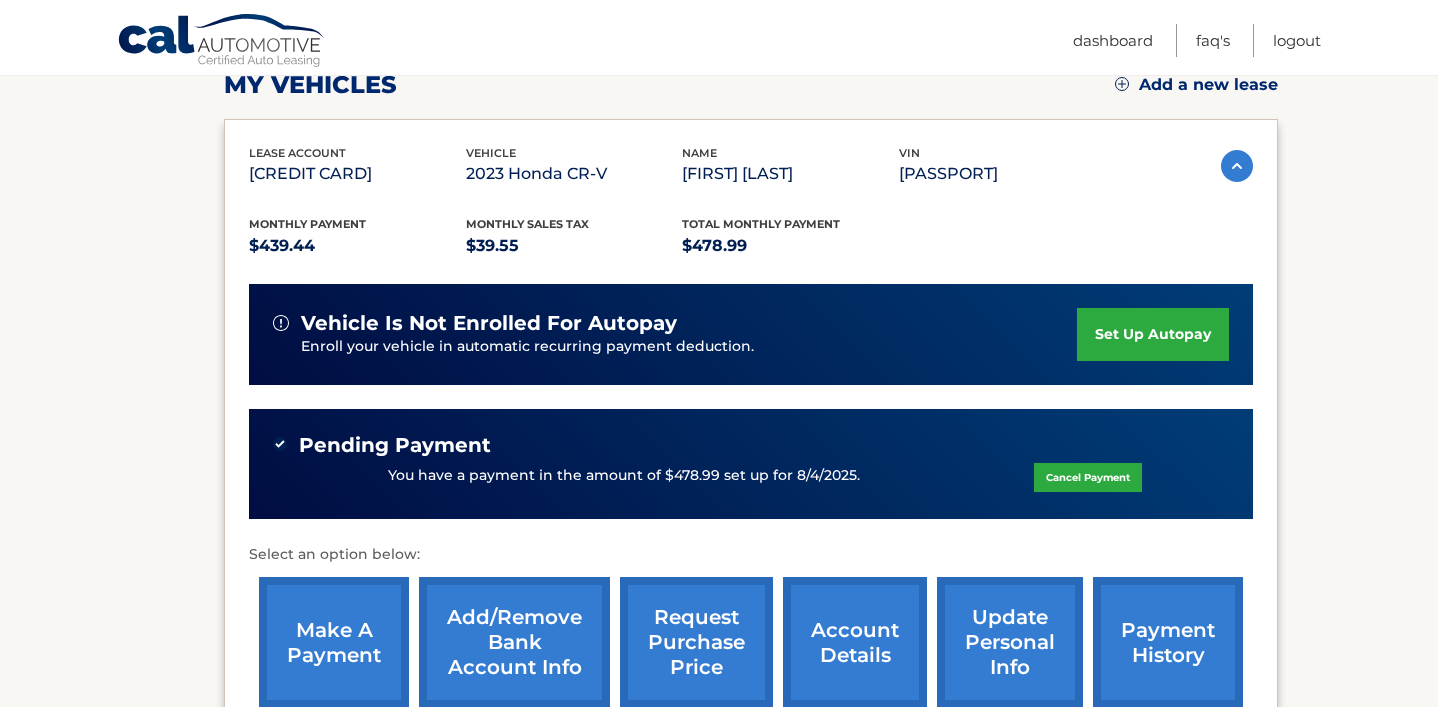 scroll, scrollTop: 273, scrollLeft: 0, axis: vertical 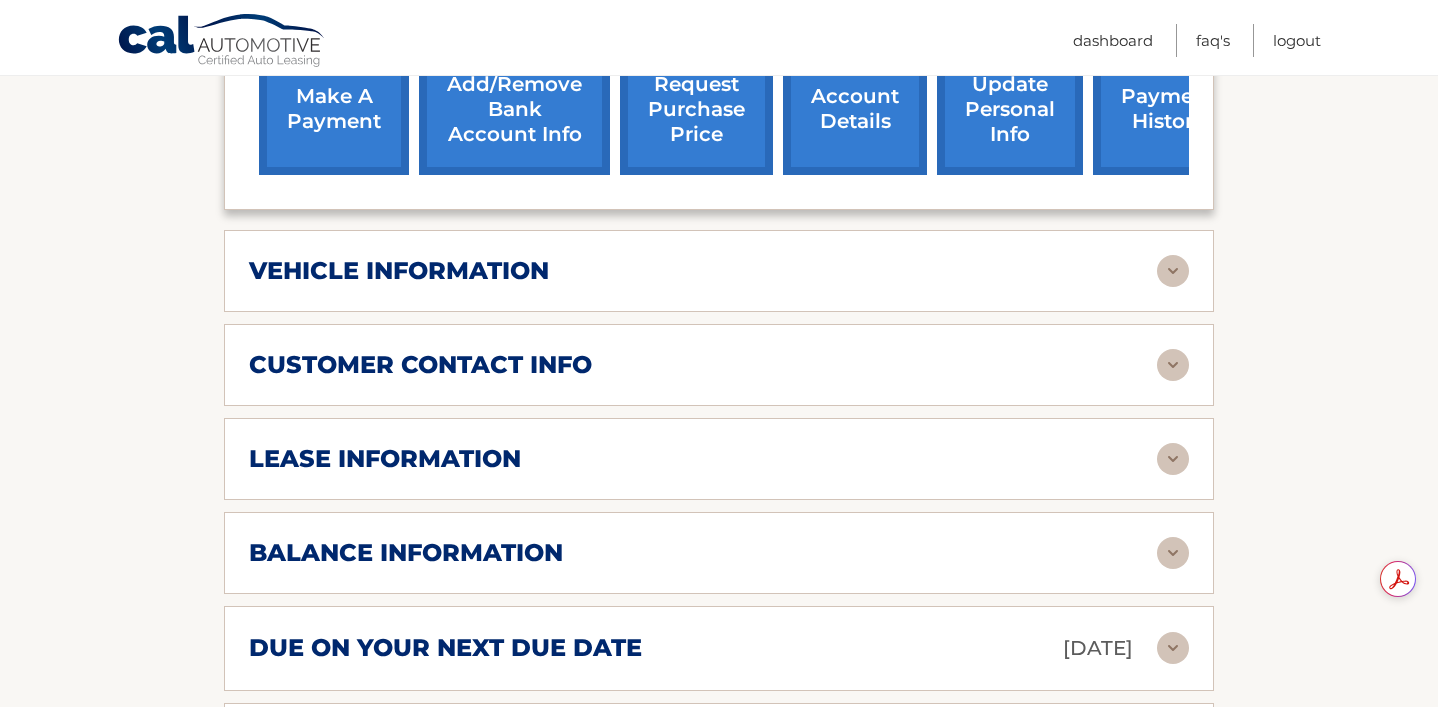 click on "vehicle information
vehicle Year
2023
vehicle make
Honda
vehicle model
CR-V
vehicle trim
AWD EX-L 4dr SUV
vehicle vin
[VIN]
Make Check Payable to:
name
CAL Automotive
And Send to:
address
P.O. Box [NUMBER]
city
[CITY]
state
[STATE]
zip code [ZIP]" at bounding box center (719, 271) 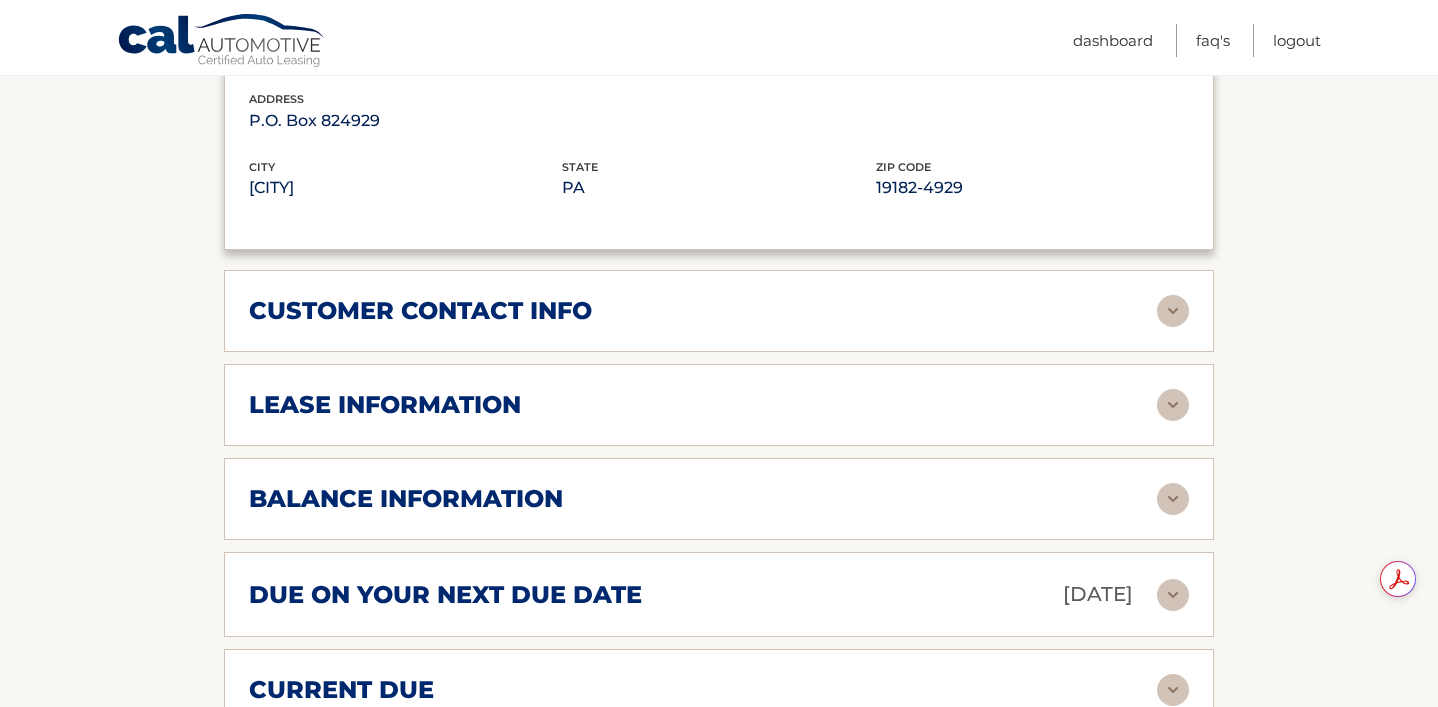 scroll, scrollTop: 1408, scrollLeft: 0, axis: vertical 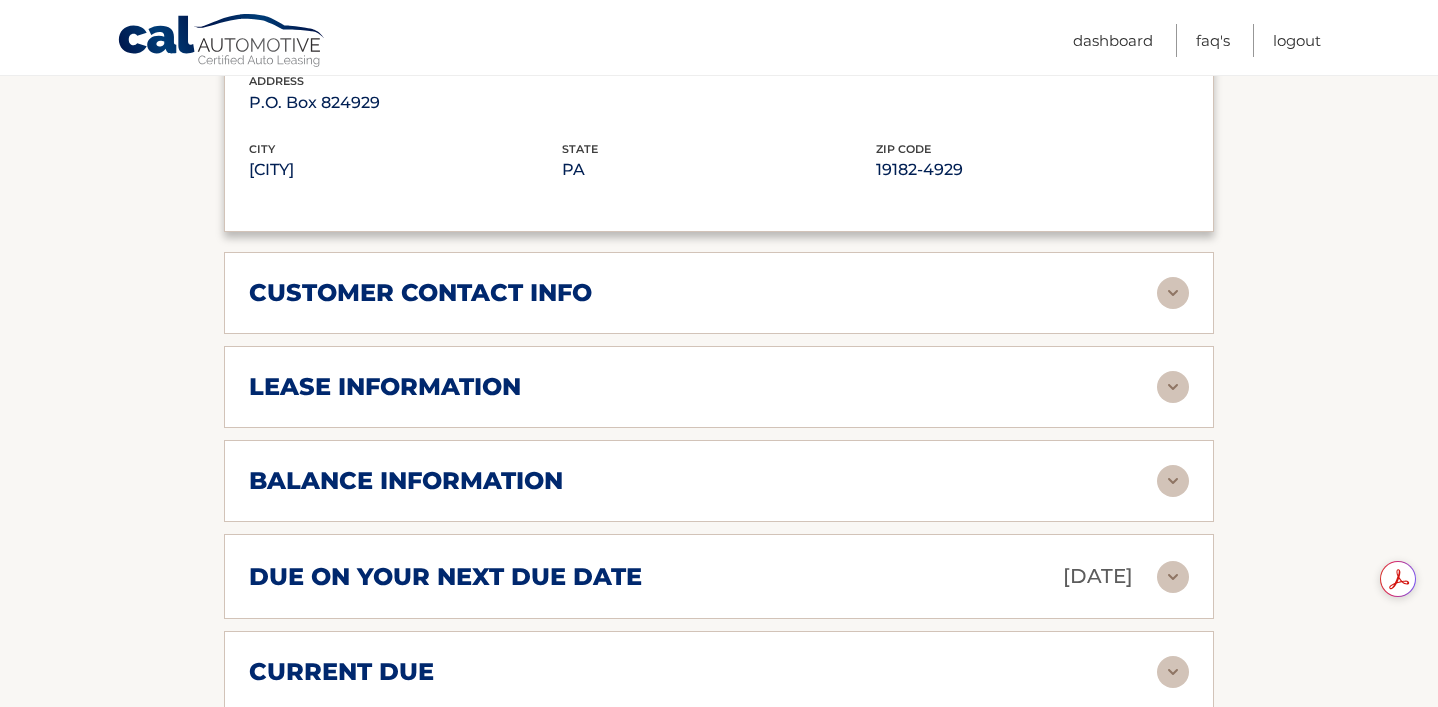 click on "lease information" at bounding box center (703, 387) 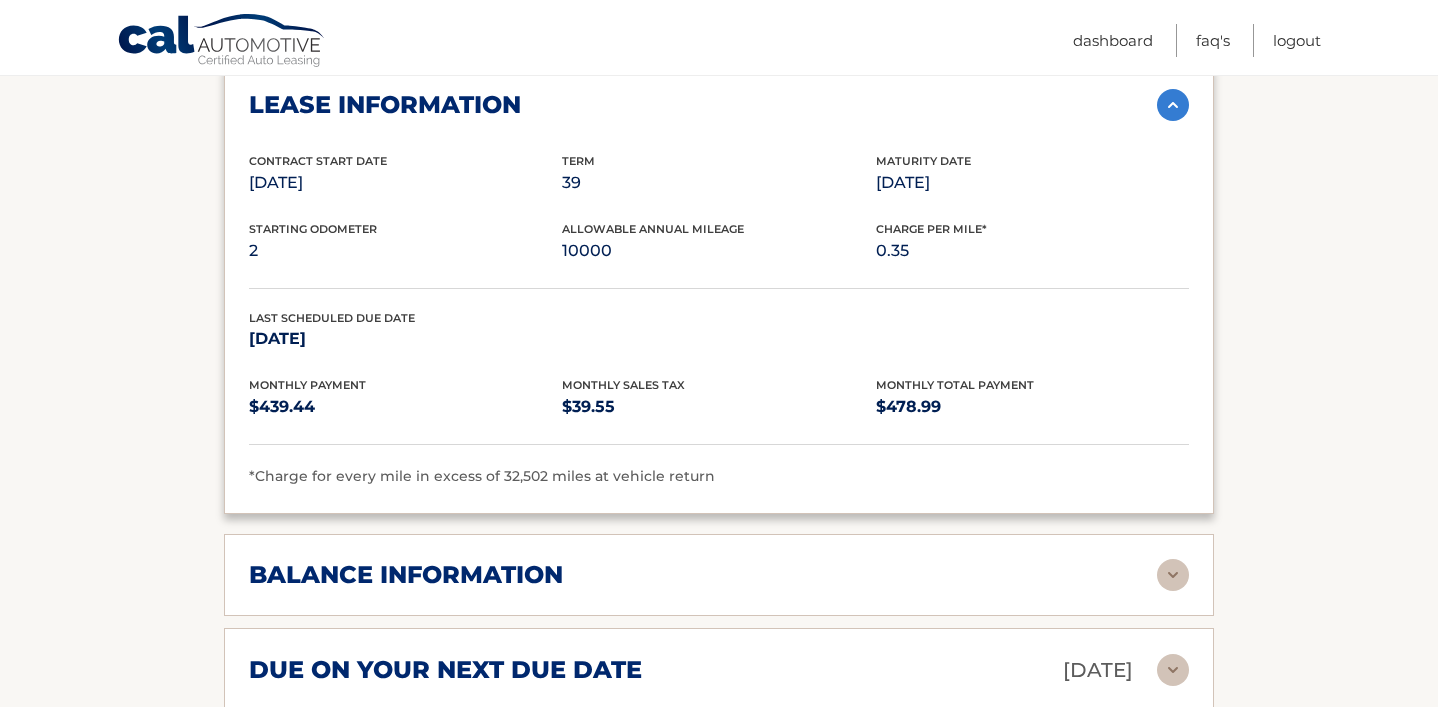 scroll, scrollTop: 1689, scrollLeft: 0, axis: vertical 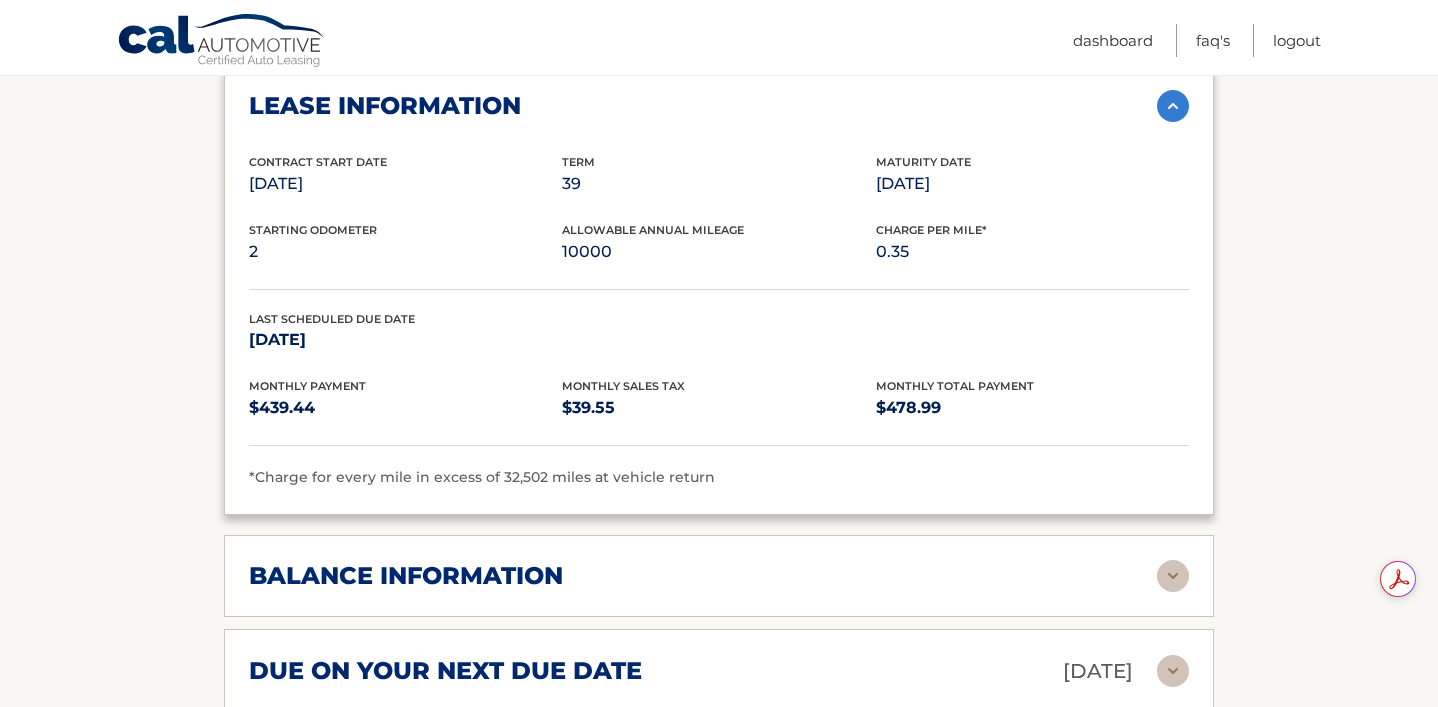 click on "balance information" at bounding box center [406, 576] 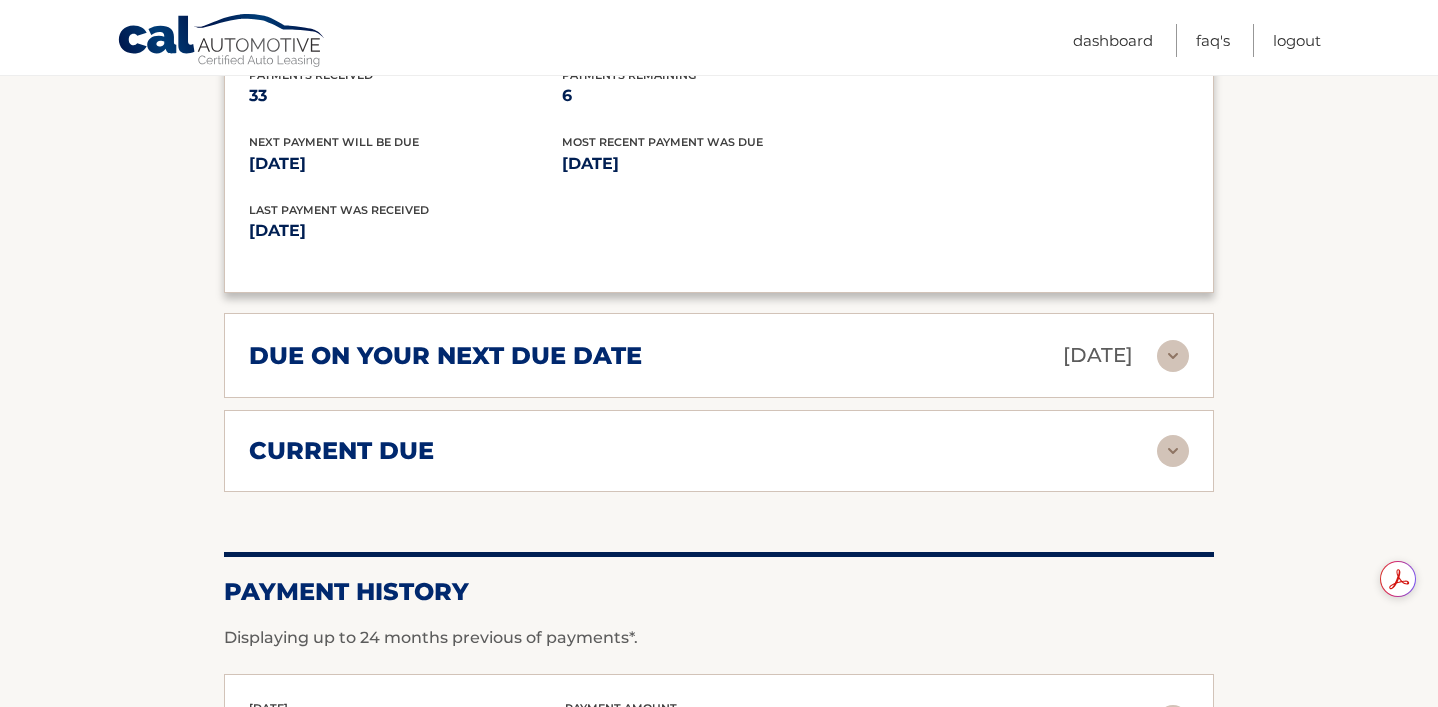 scroll, scrollTop: 2204, scrollLeft: 0, axis: vertical 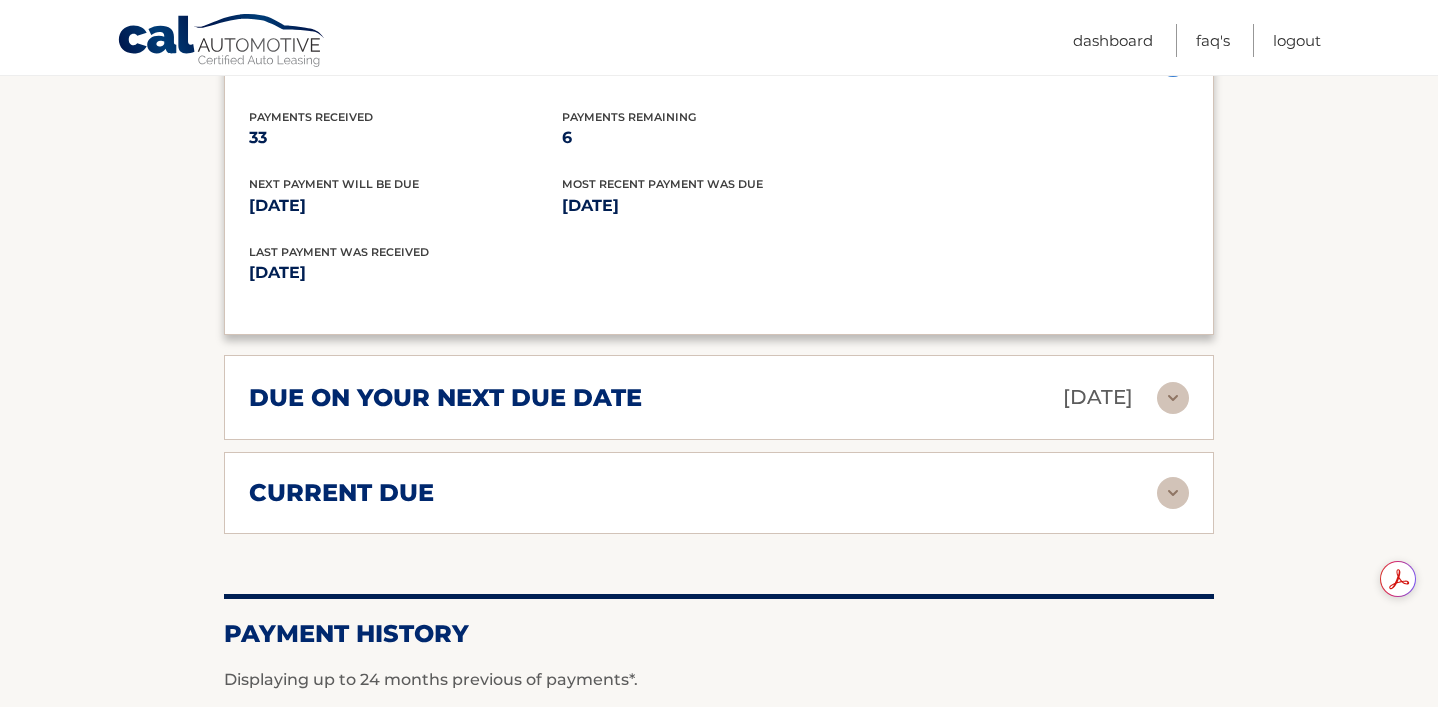 click on "current due" at bounding box center [703, 493] 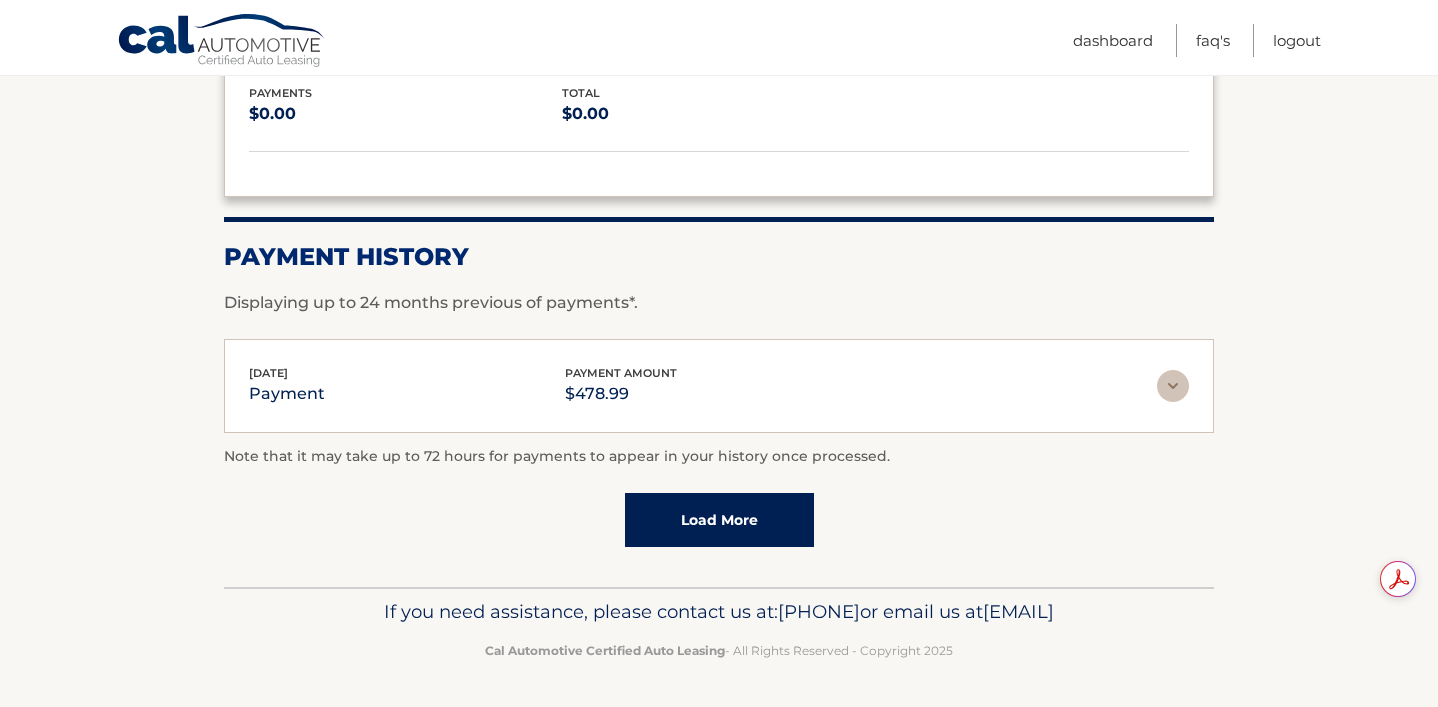 scroll, scrollTop: 2742, scrollLeft: 0, axis: vertical 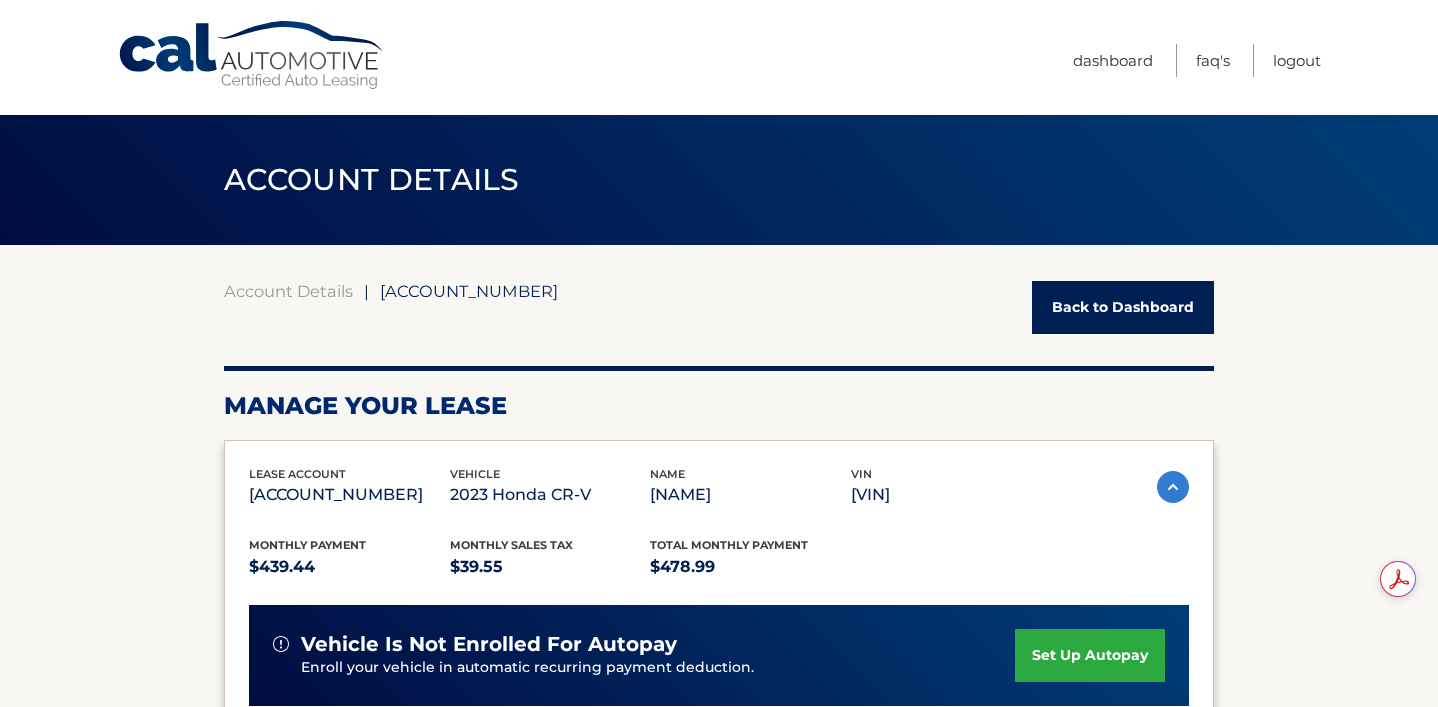 click on "Cal Automotive" at bounding box center [252, 55] 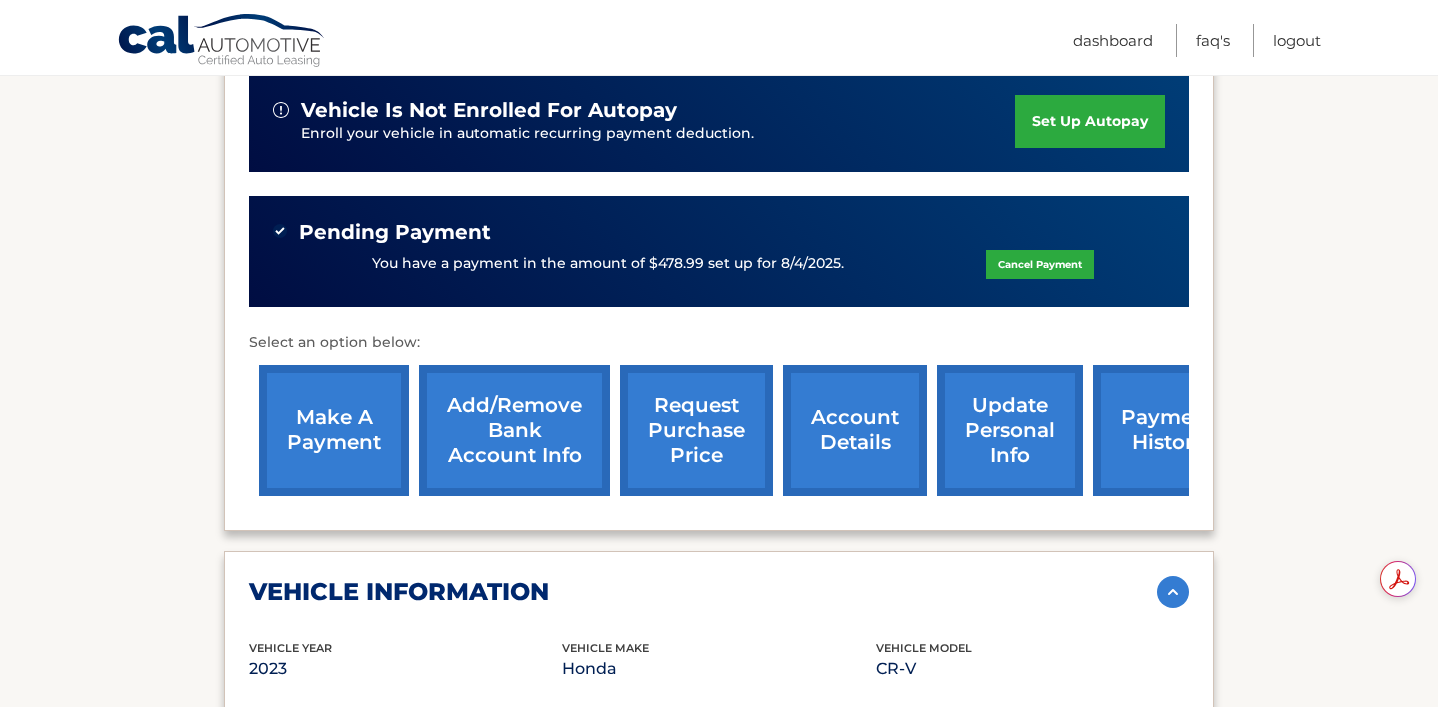 scroll, scrollTop: 557, scrollLeft: 0, axis: vertical 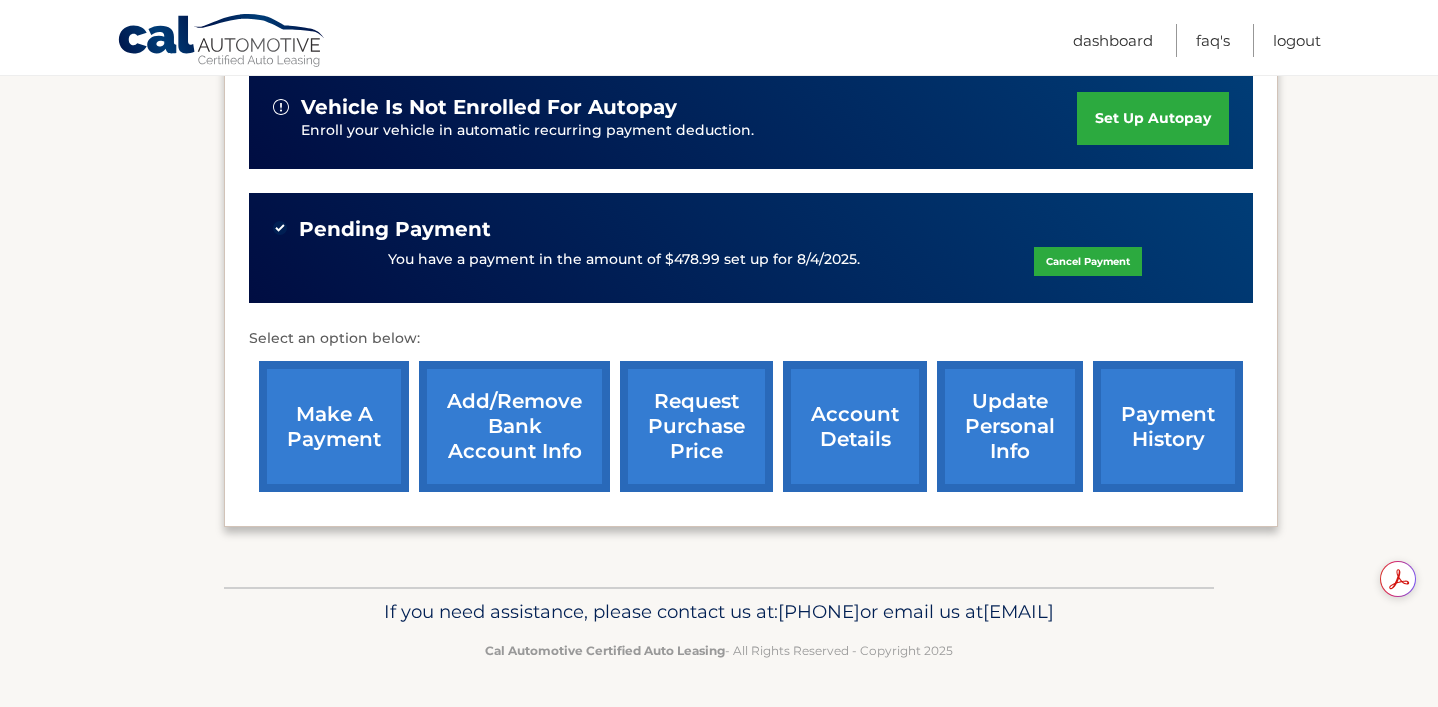 click on "request purchase price" at bounding box center [696, 426] 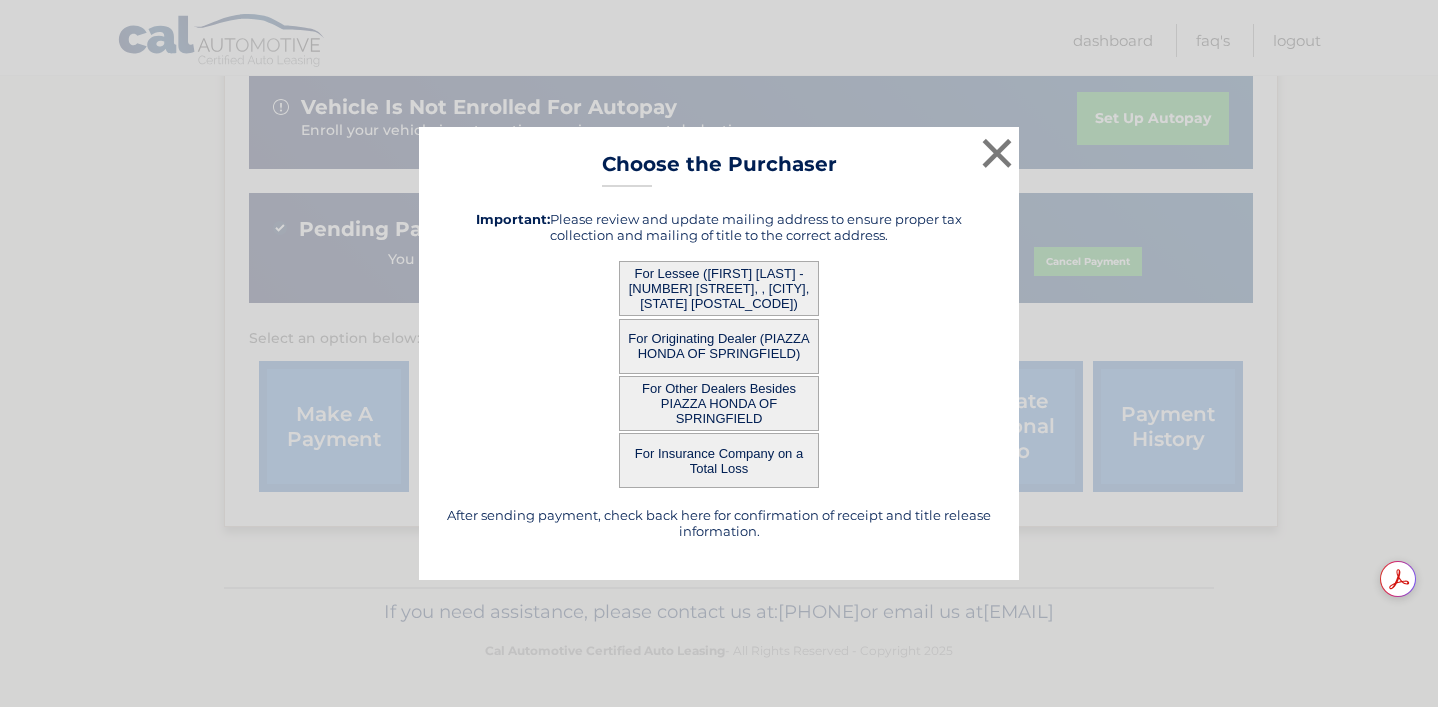 click on "For Lessee ([FIRST] [LAST] - [NUMBER] [STREET], , [CITY], [STATE] [POSTAL_CODE])" at bounding box center [719, 288] 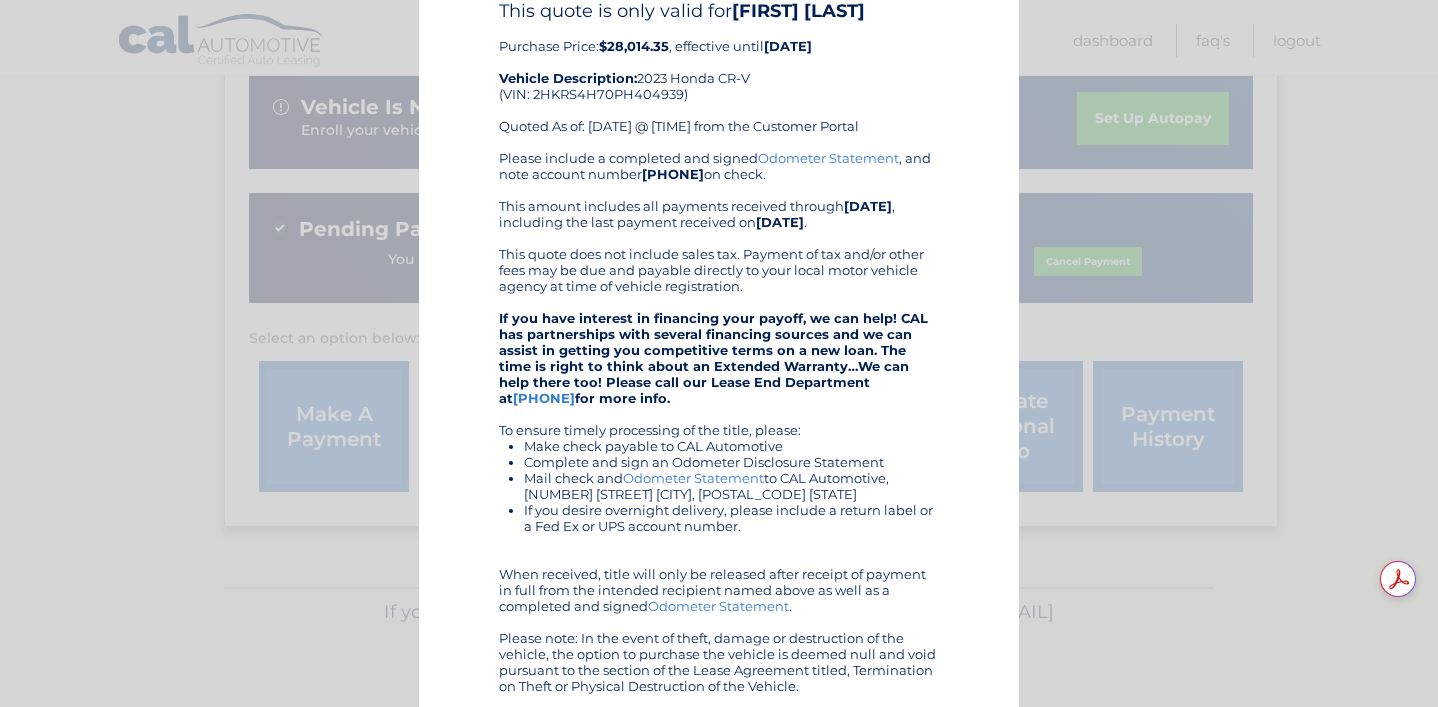 scroll, scrollTop: 0, scrollLeft: 0, axis: both 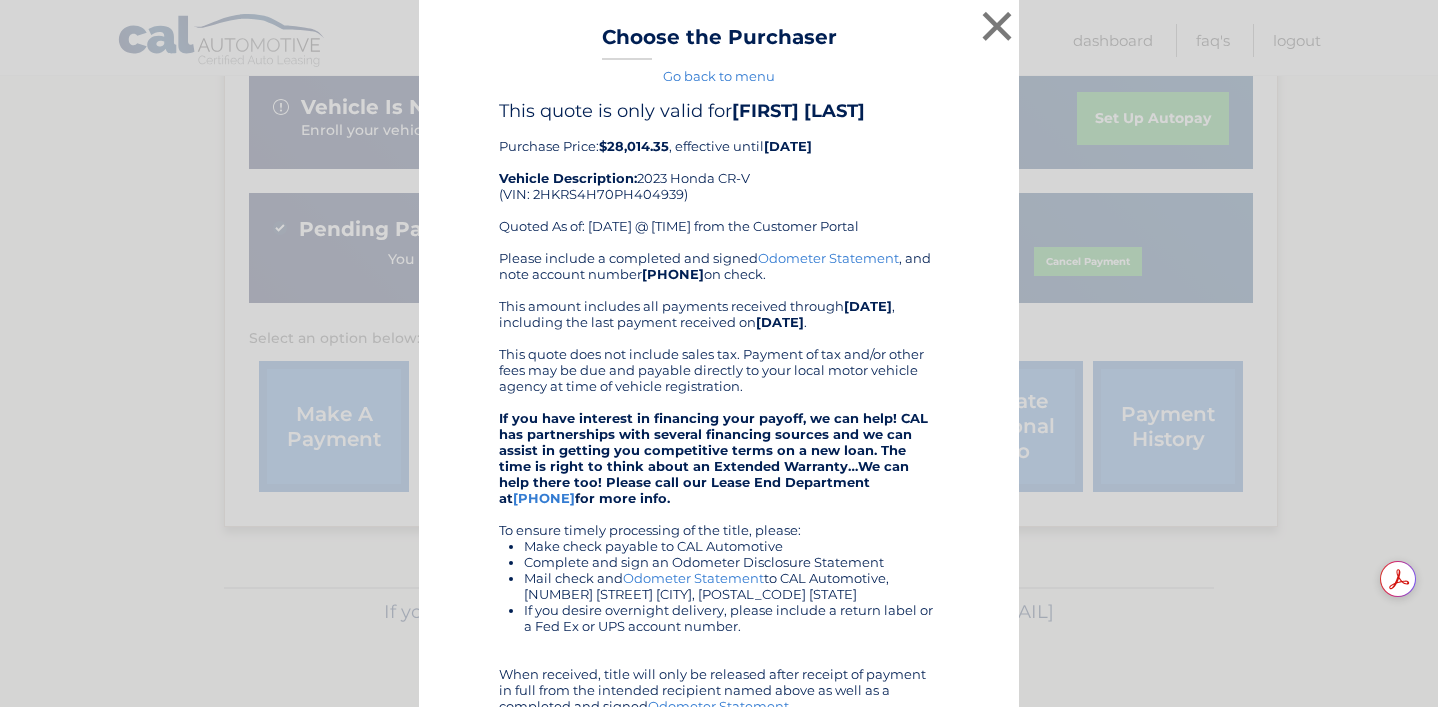 click on "Go back to menu" at bounding box center [719, 76] 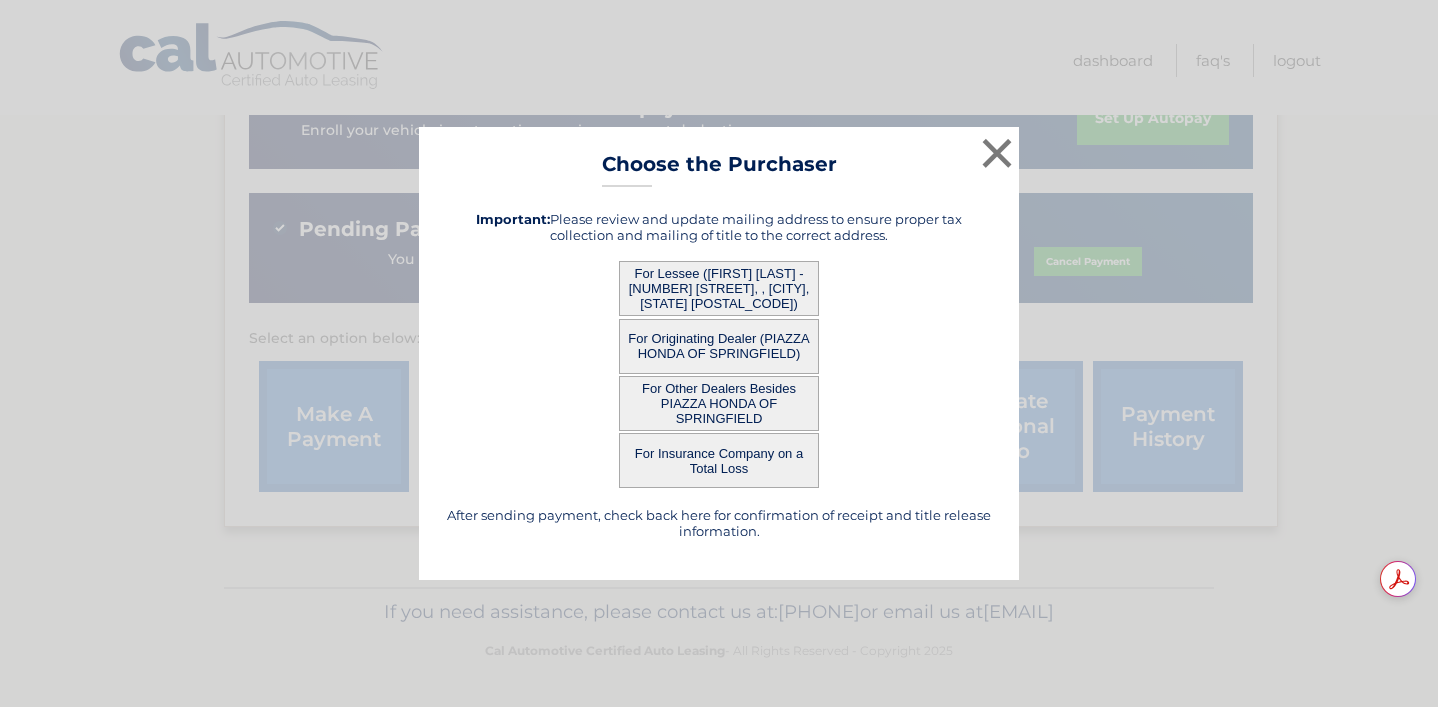 scroll, scrollTop: 0, scrollLeft: 0, axis: both 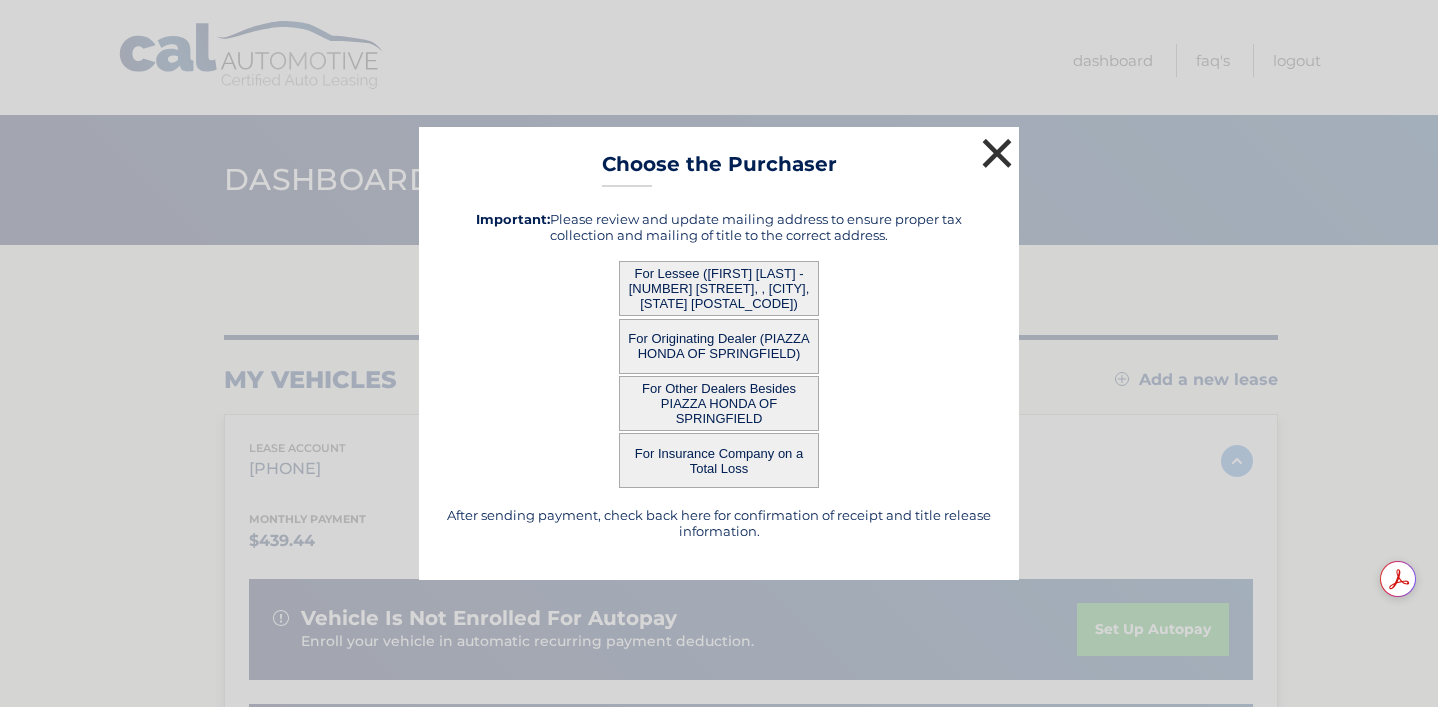 click on "×" at bounding box center [997, 153] 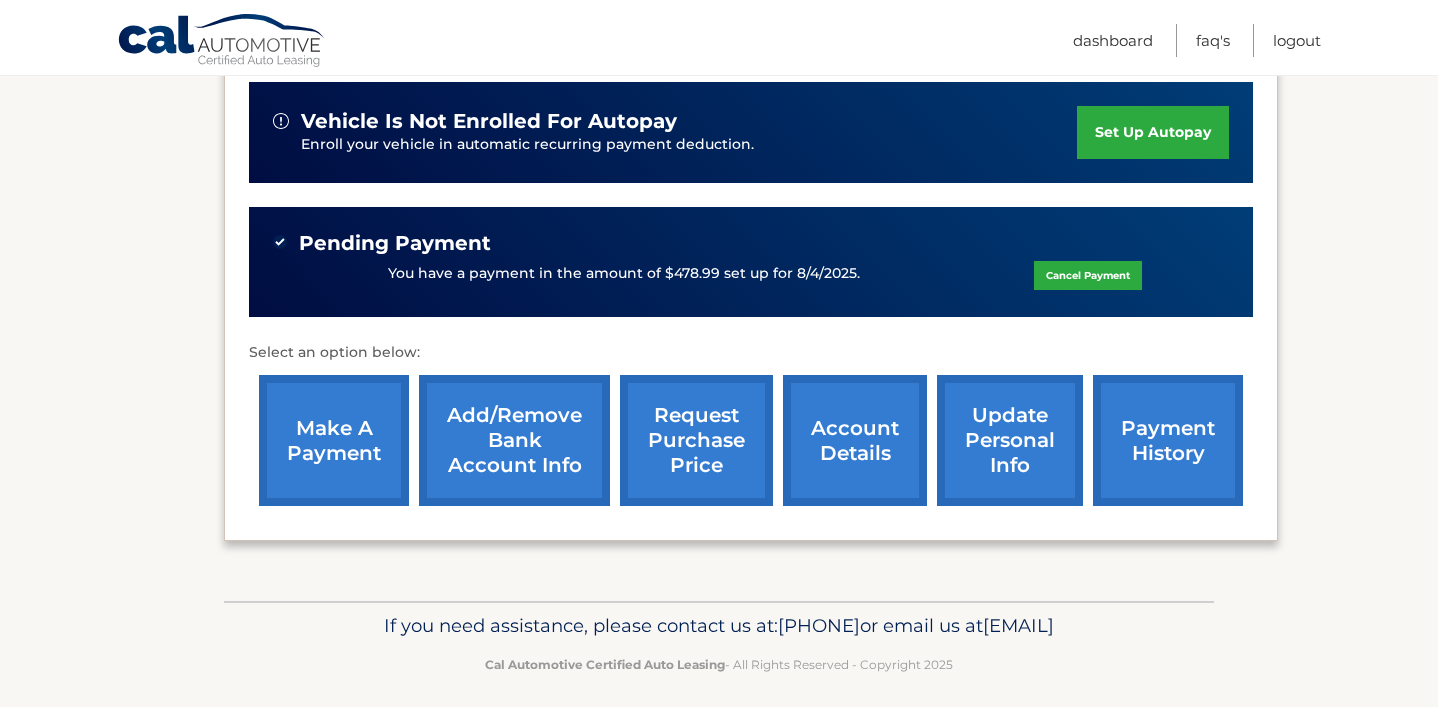 scroll, scrollTop: 495, scrollLeft: 0, axis: vertical 